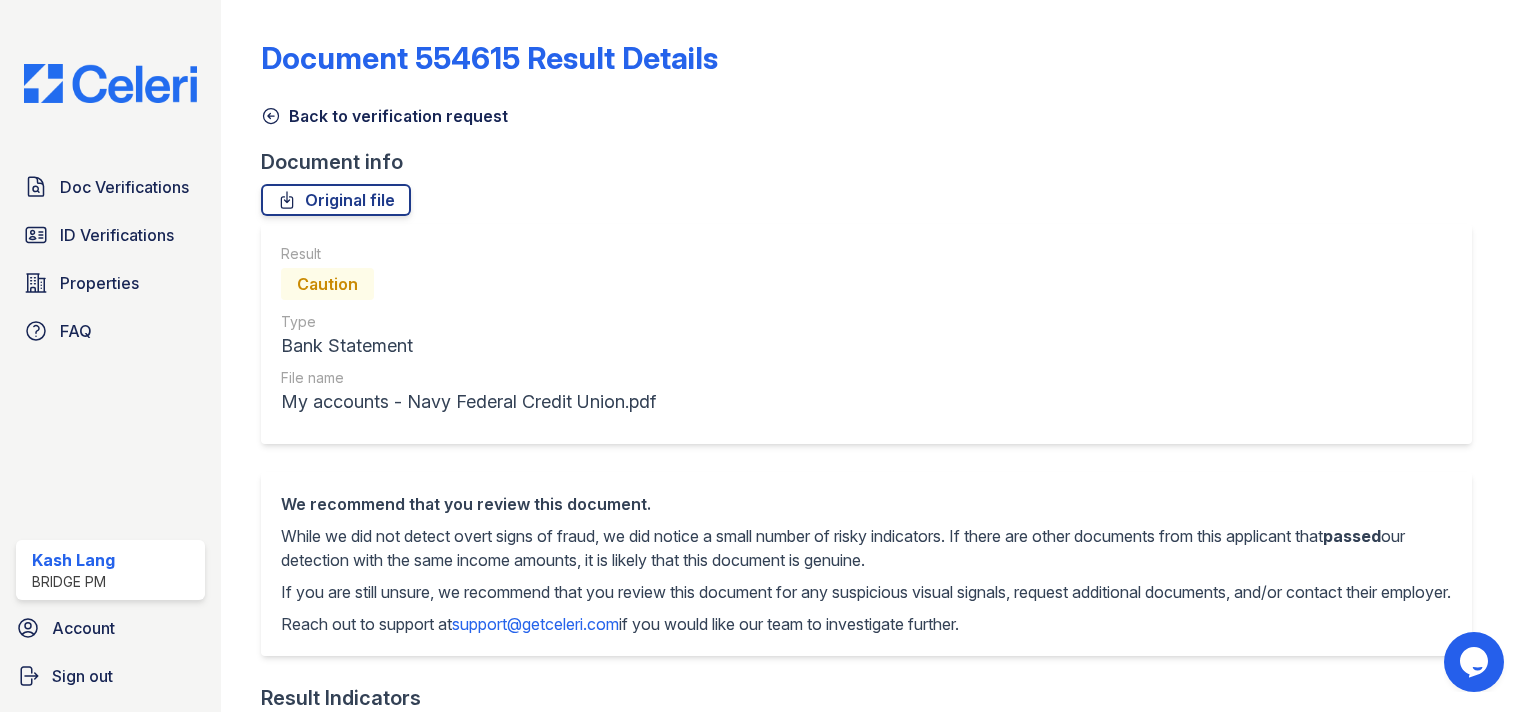 scroll, scrollTop: 0, scrollLeft: 0, axis: both 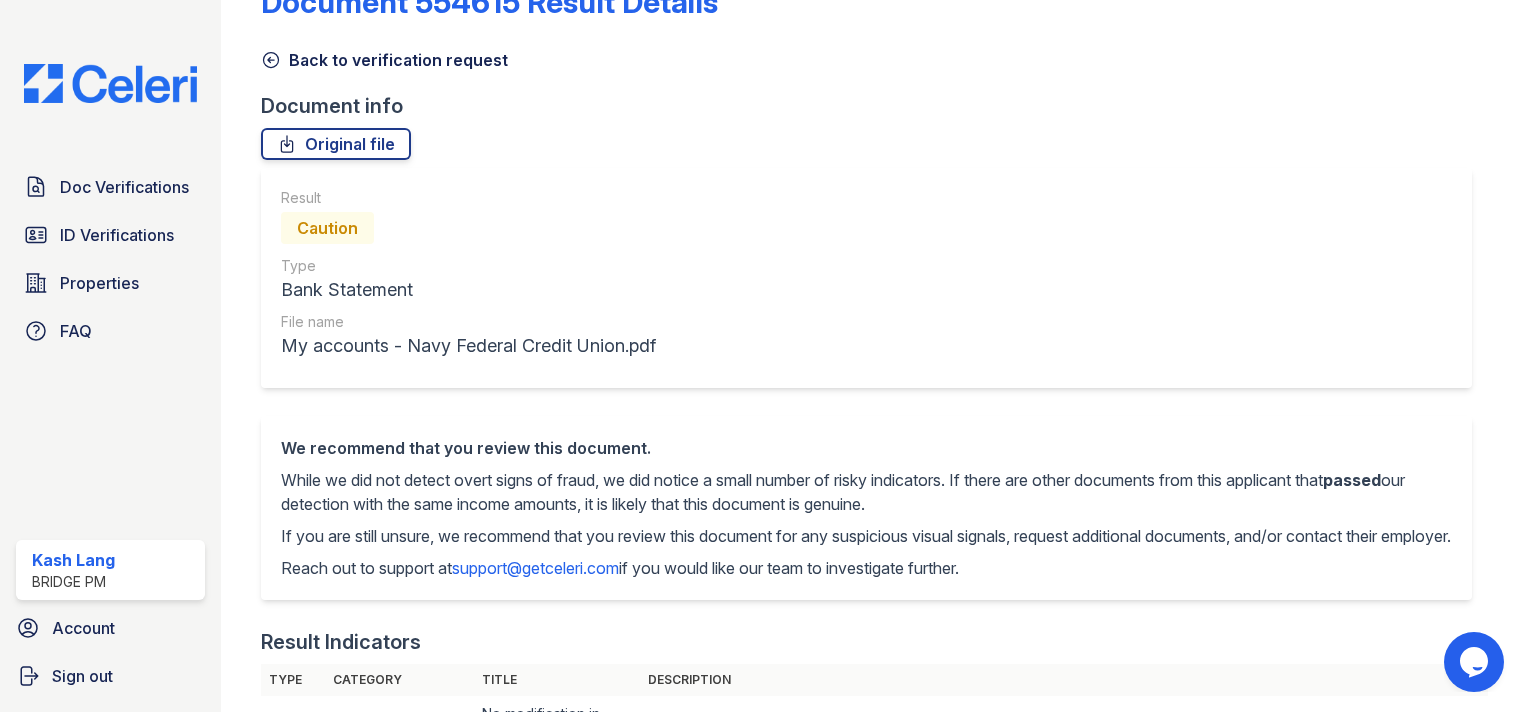 click 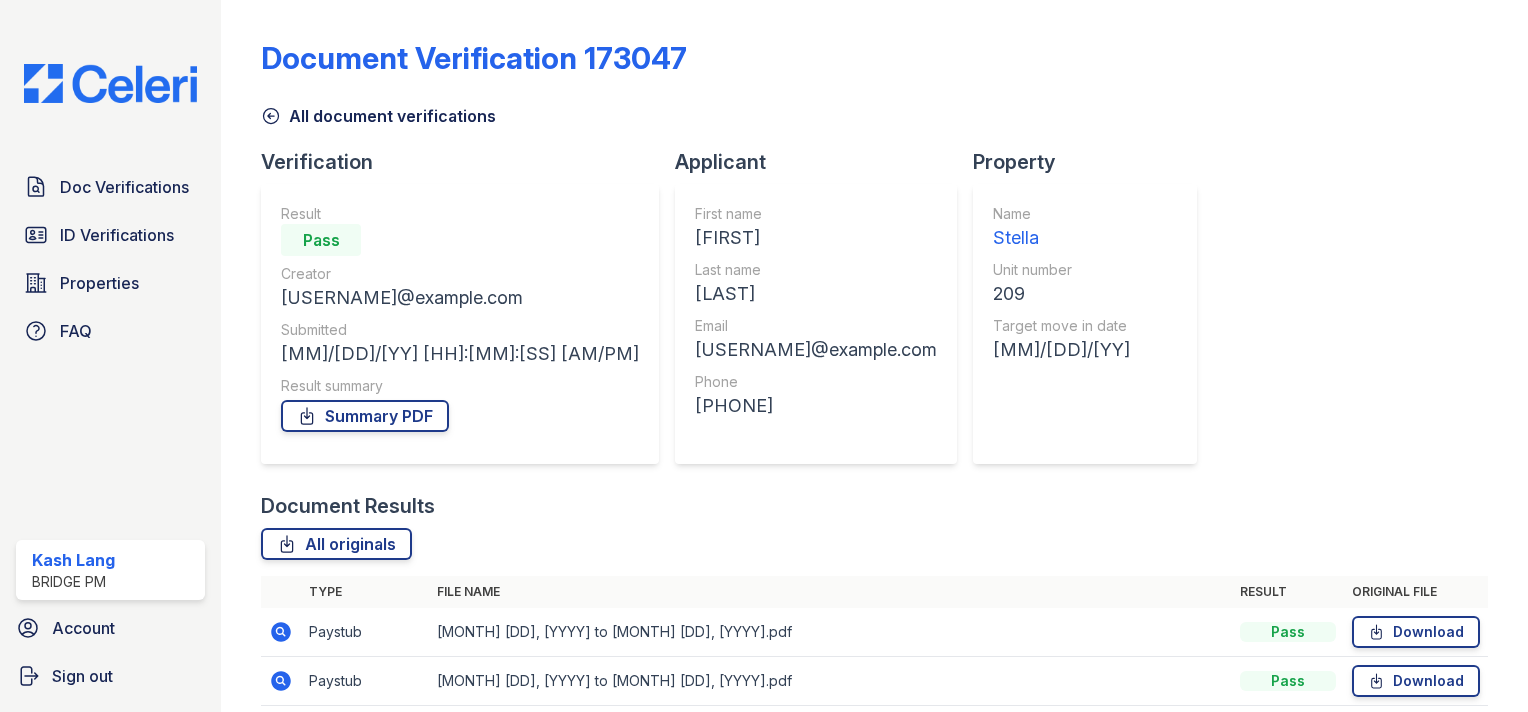 scroll, scrollTop: 371, scrollLeft: 0, axis: vertical 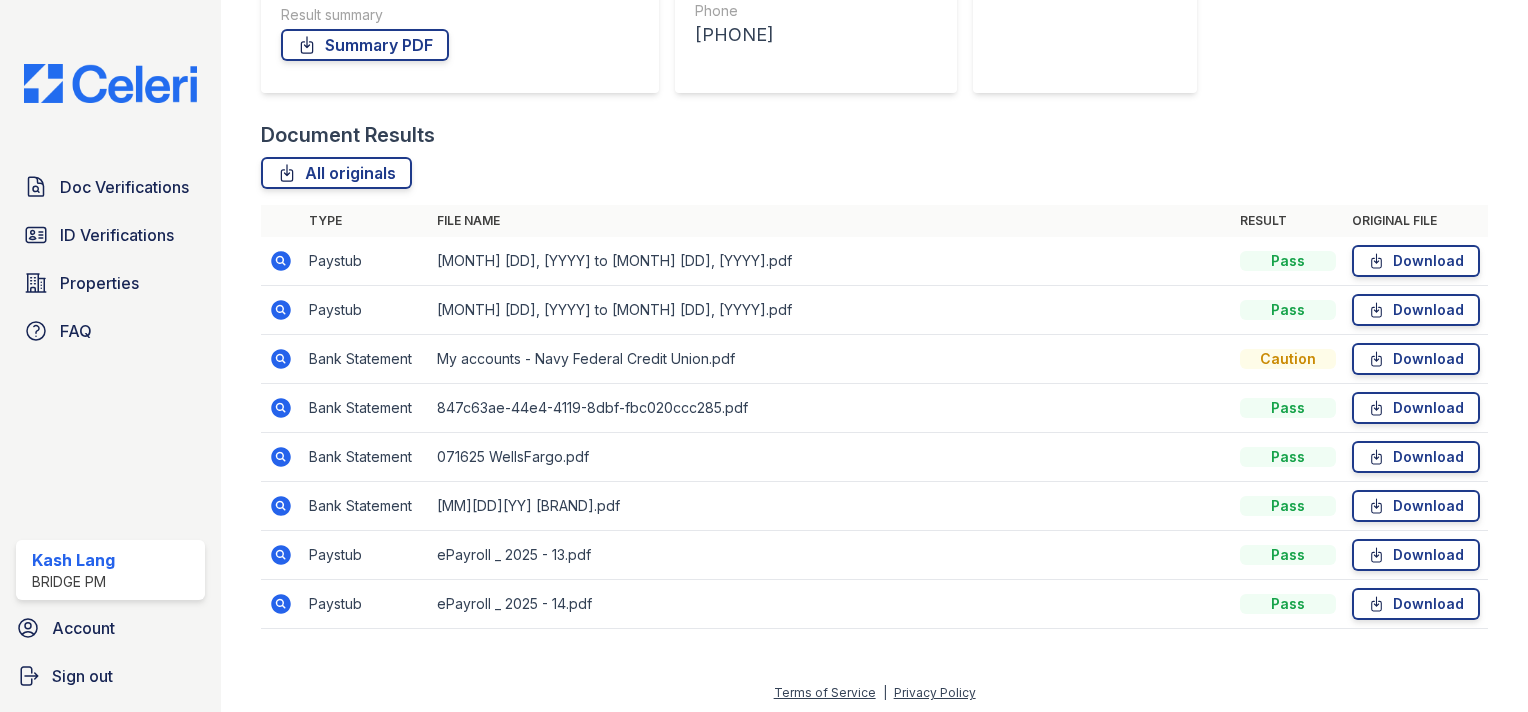 click 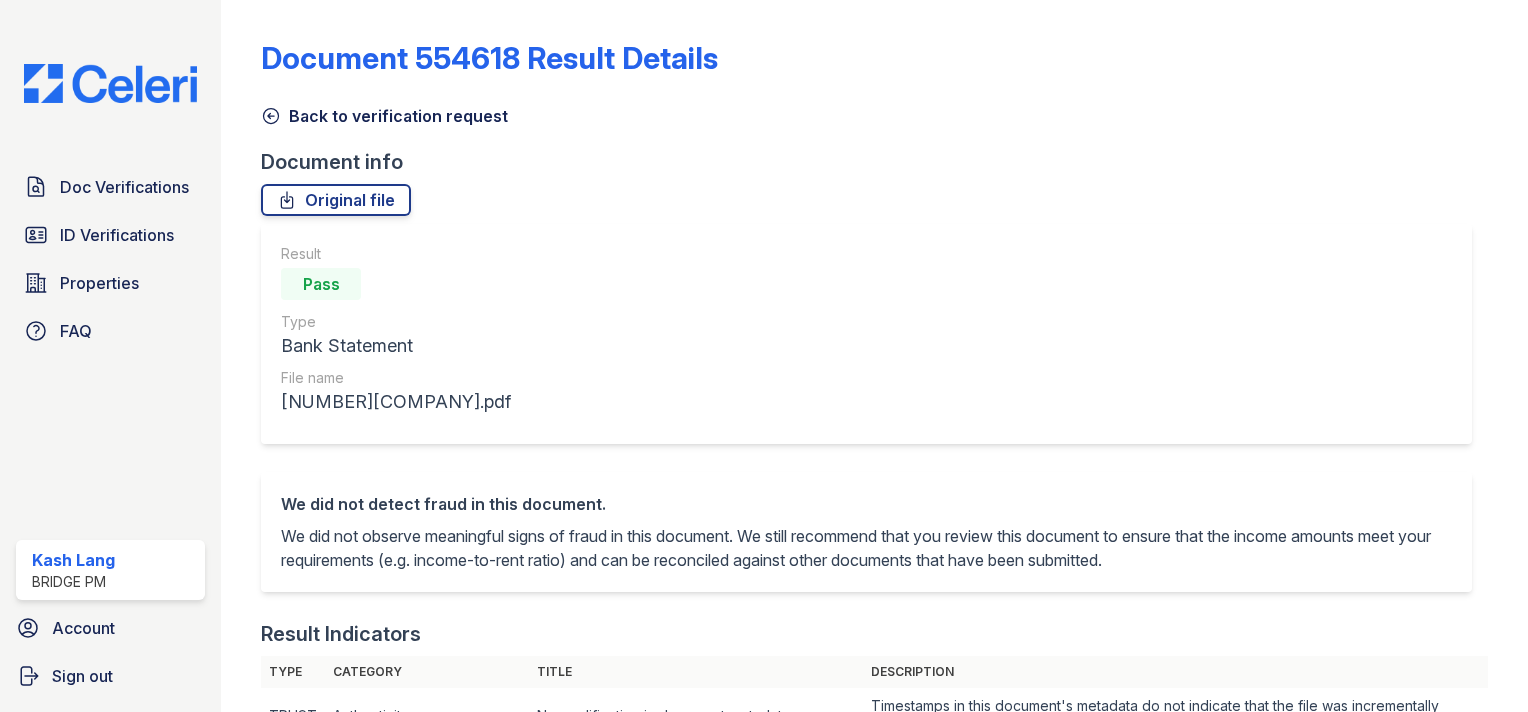 scroll, scrollTop: 0, scrollLeft: 0, axis: both 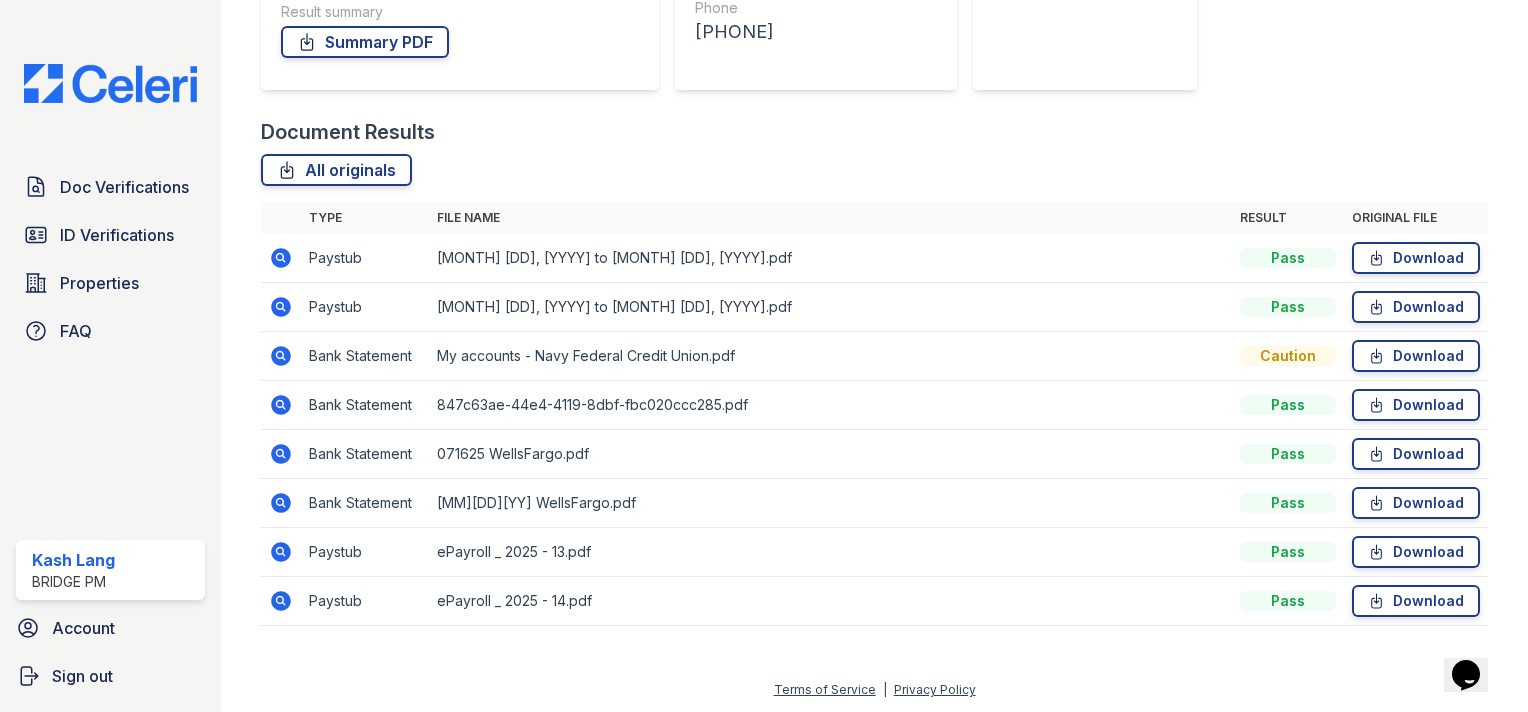 click at bounding box center [281, 405] 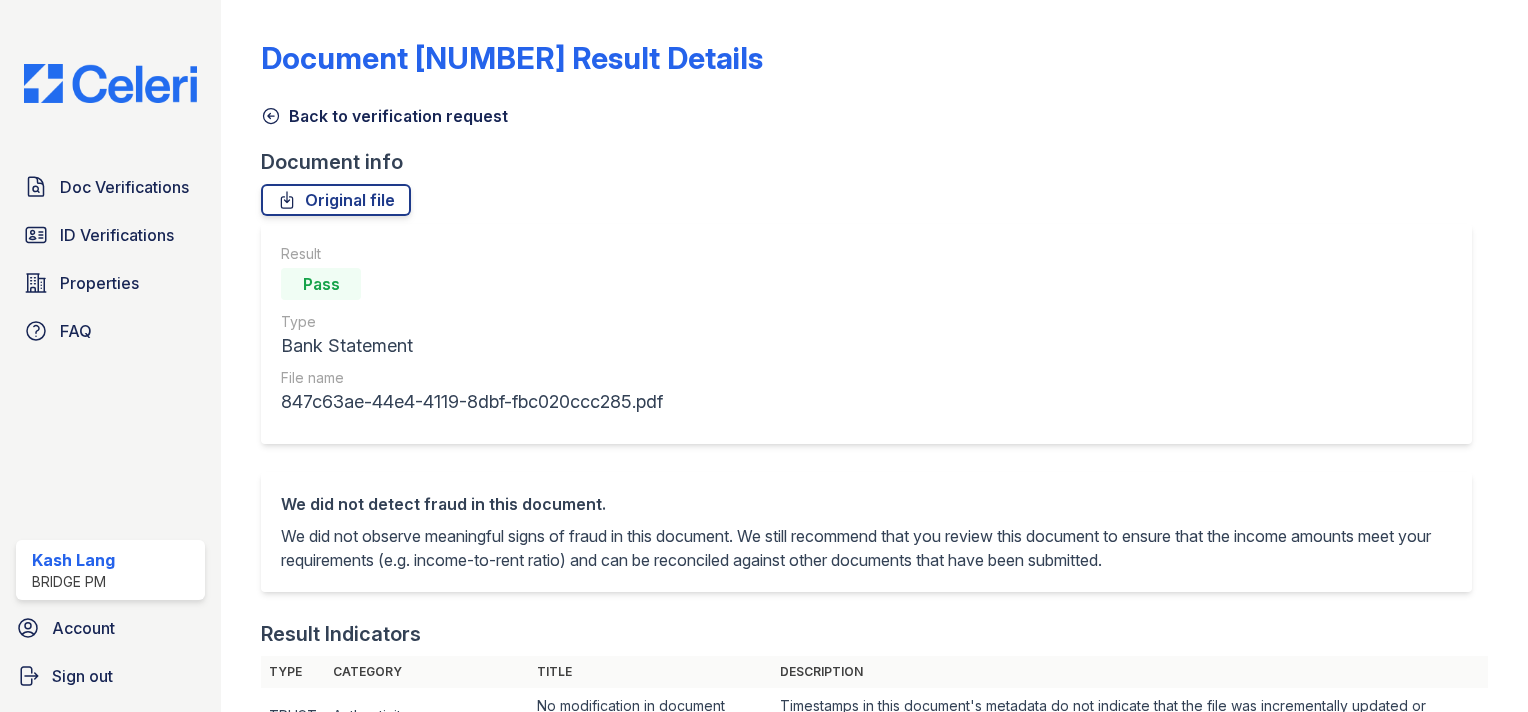scroll, scrollTop: 0, scrollLeft: 0, axis: both 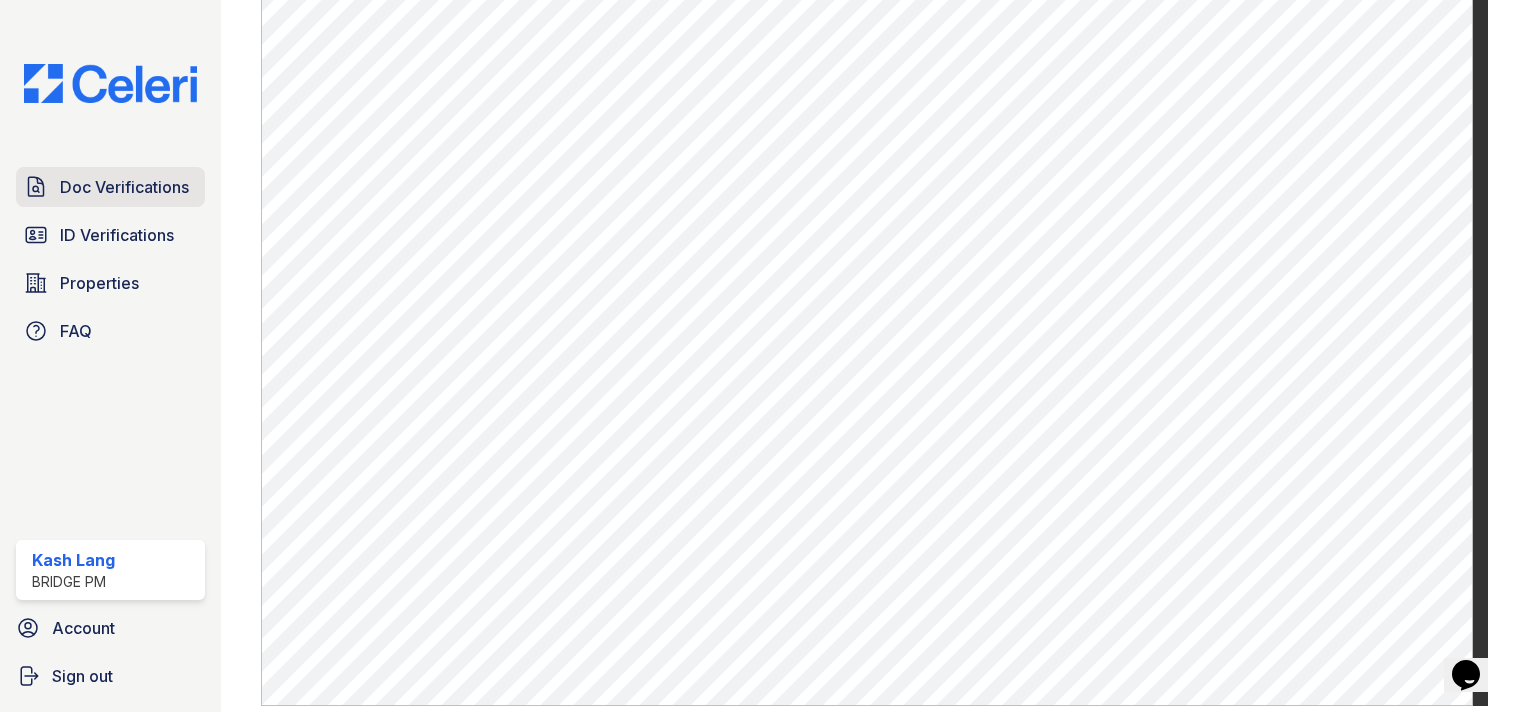 click on "Doc Verifications" at bounding box center [124, 187] 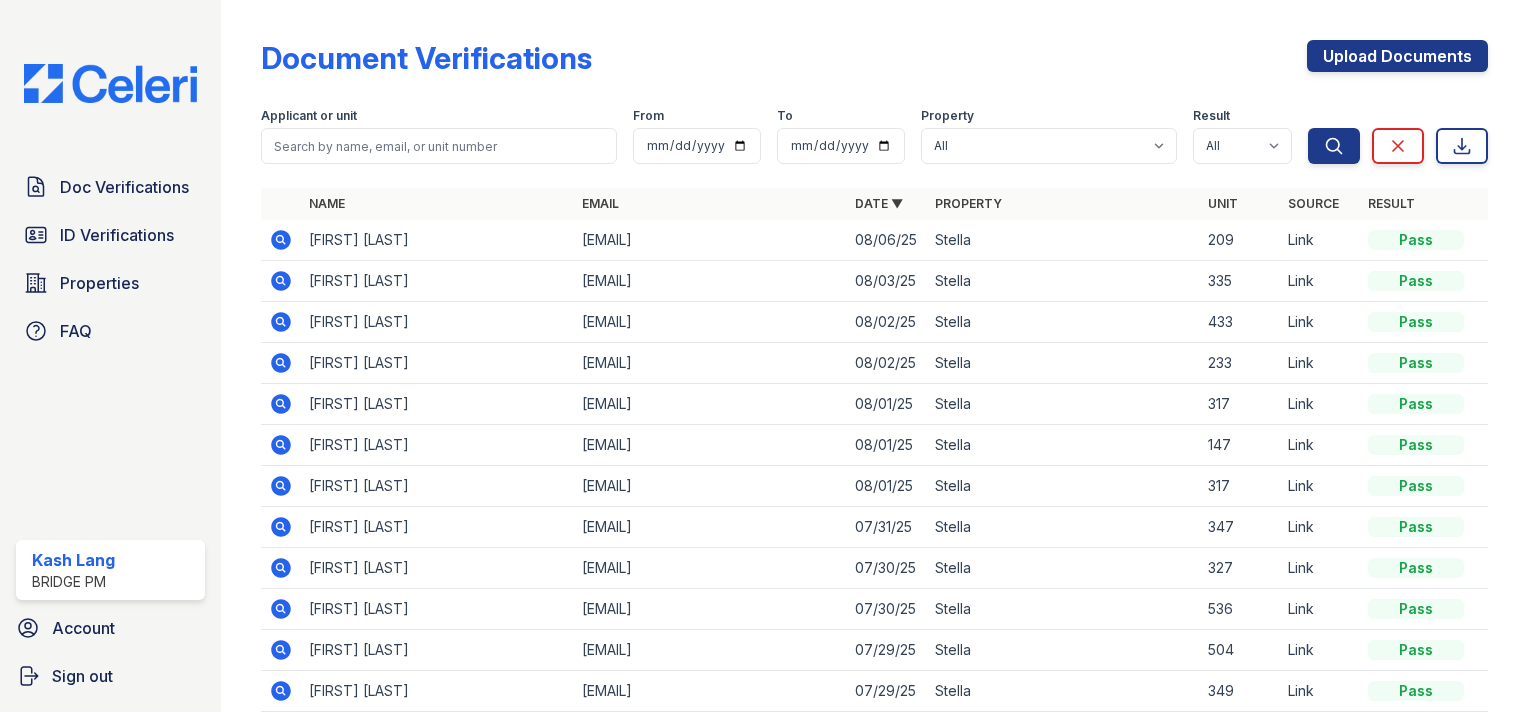 scroll, scrollTop: 109, scrollLeft: 0, axis: vertical 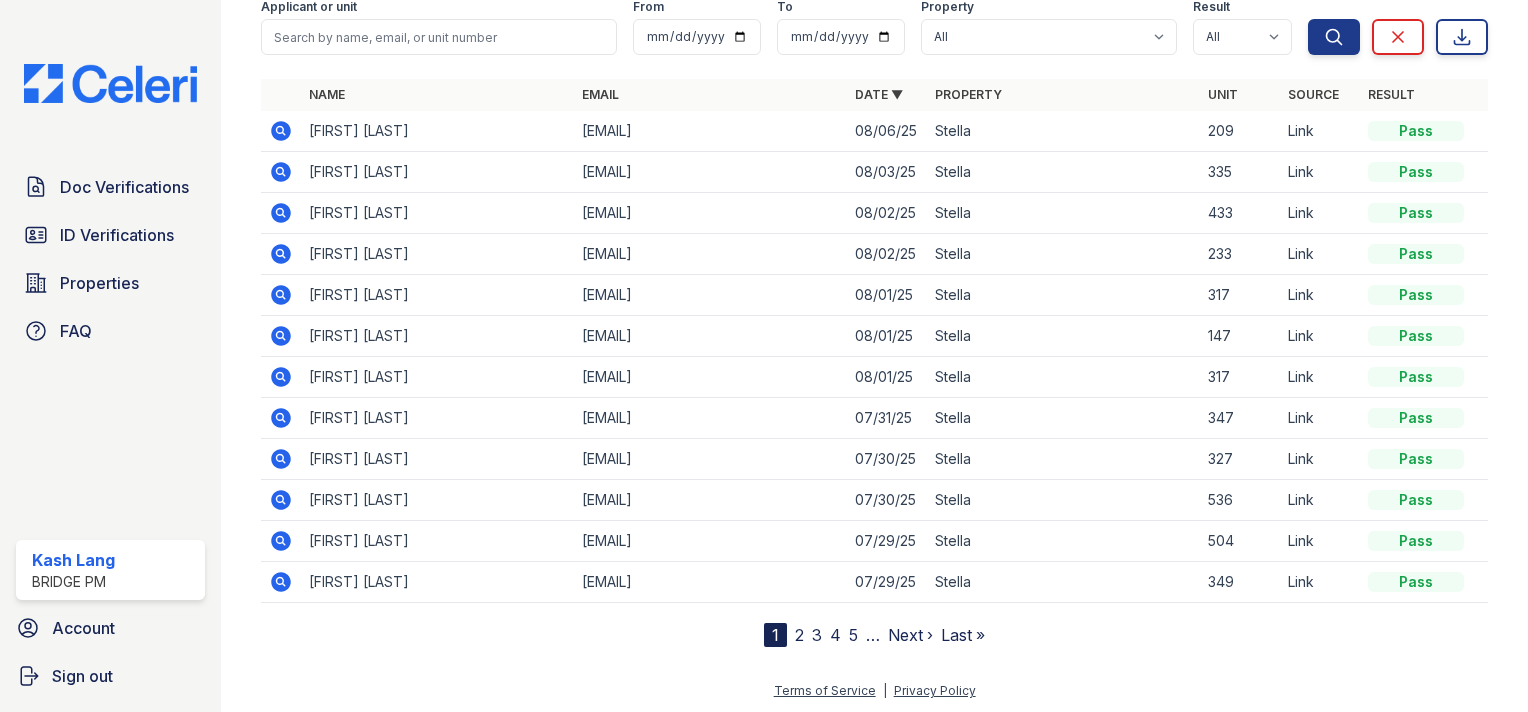 click on "2" at bounding box center (799, 635) 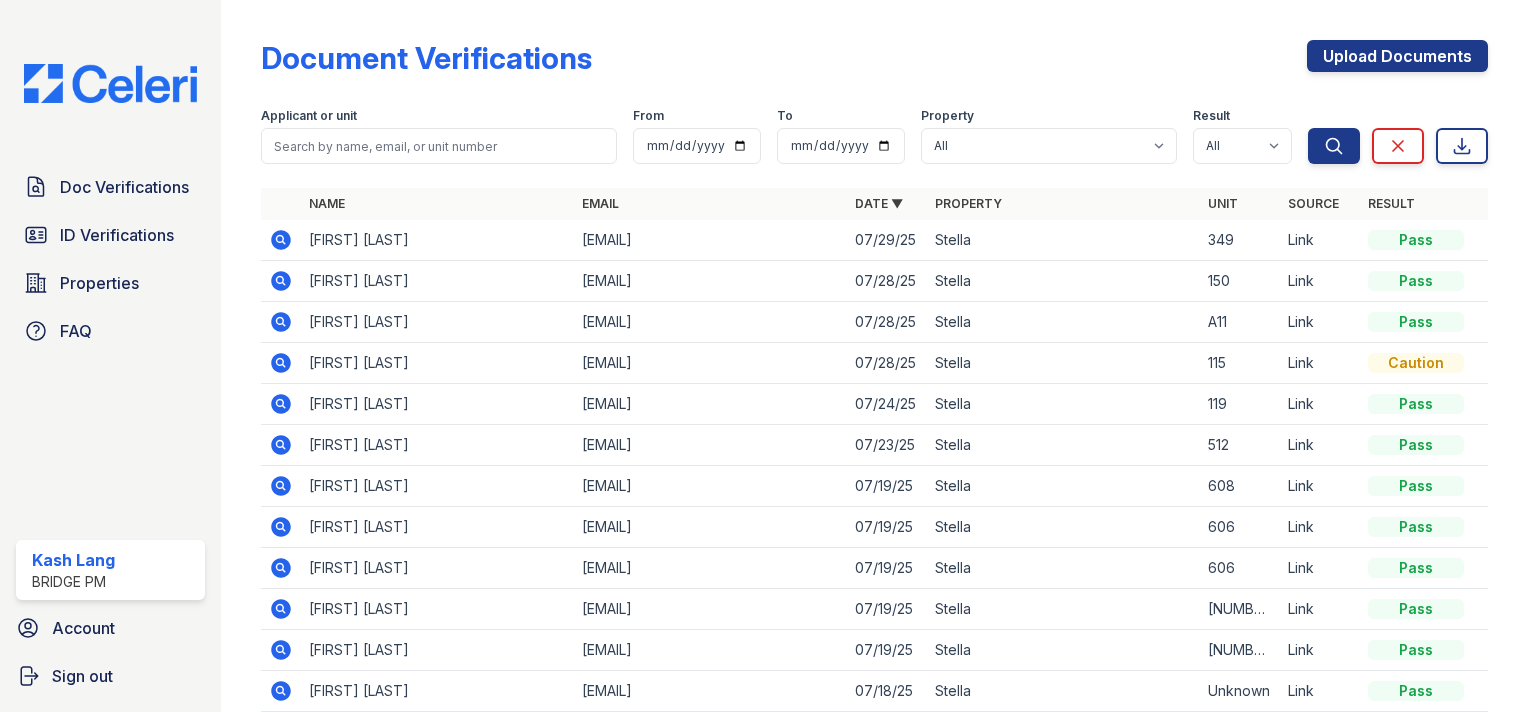 scroll, scrollTop: 109, scrollLeft: 0, axis: vertical 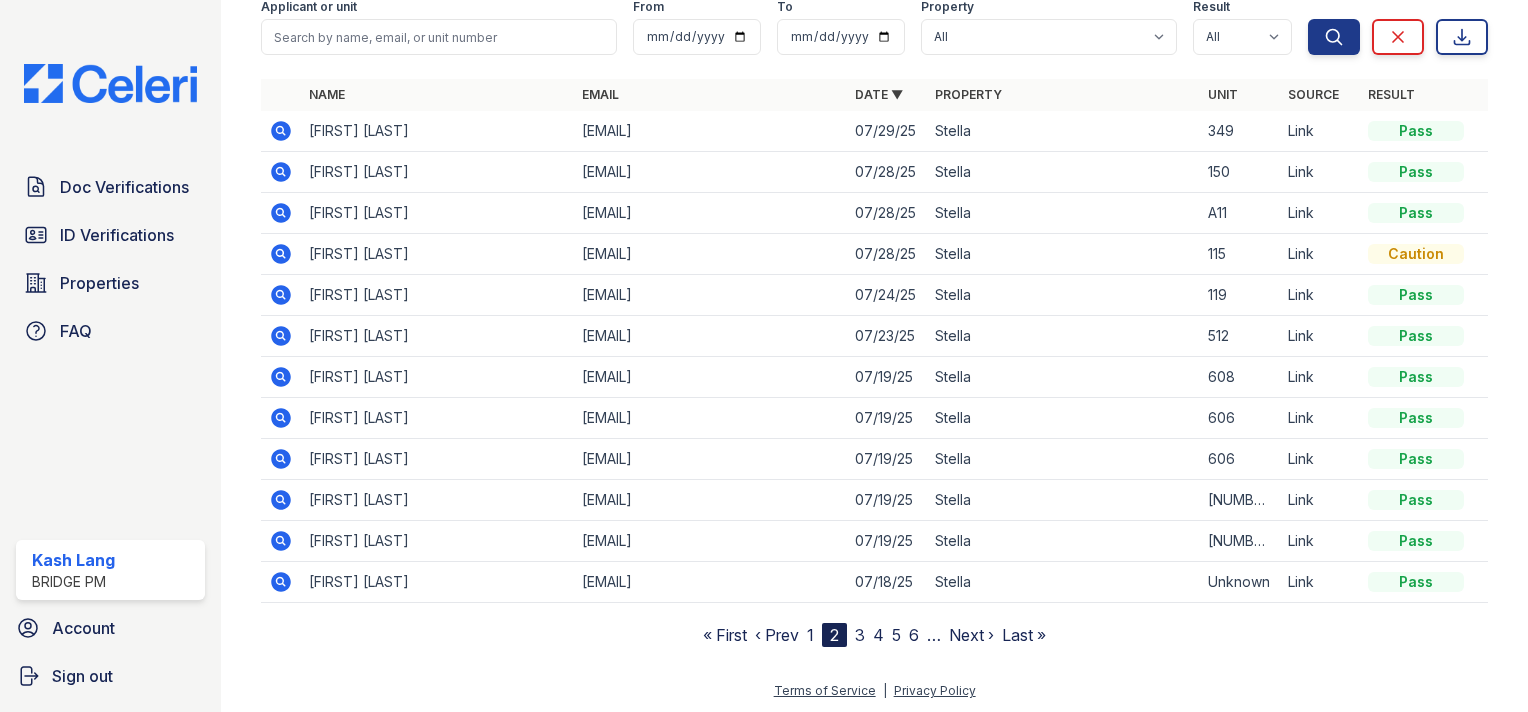 click on "3" at bounding box center [860, 635] 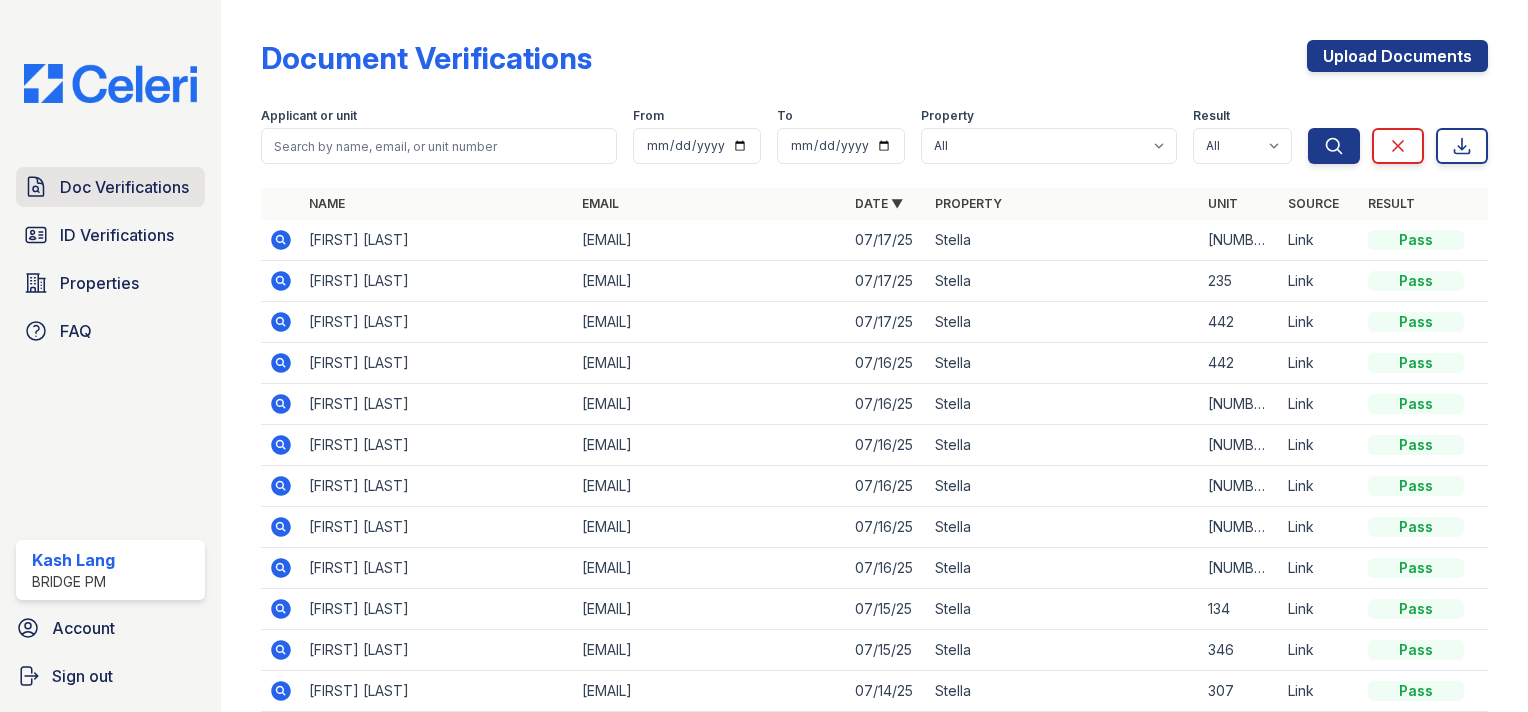 click on "Doc Verifications" at bounding box center (124, 187) 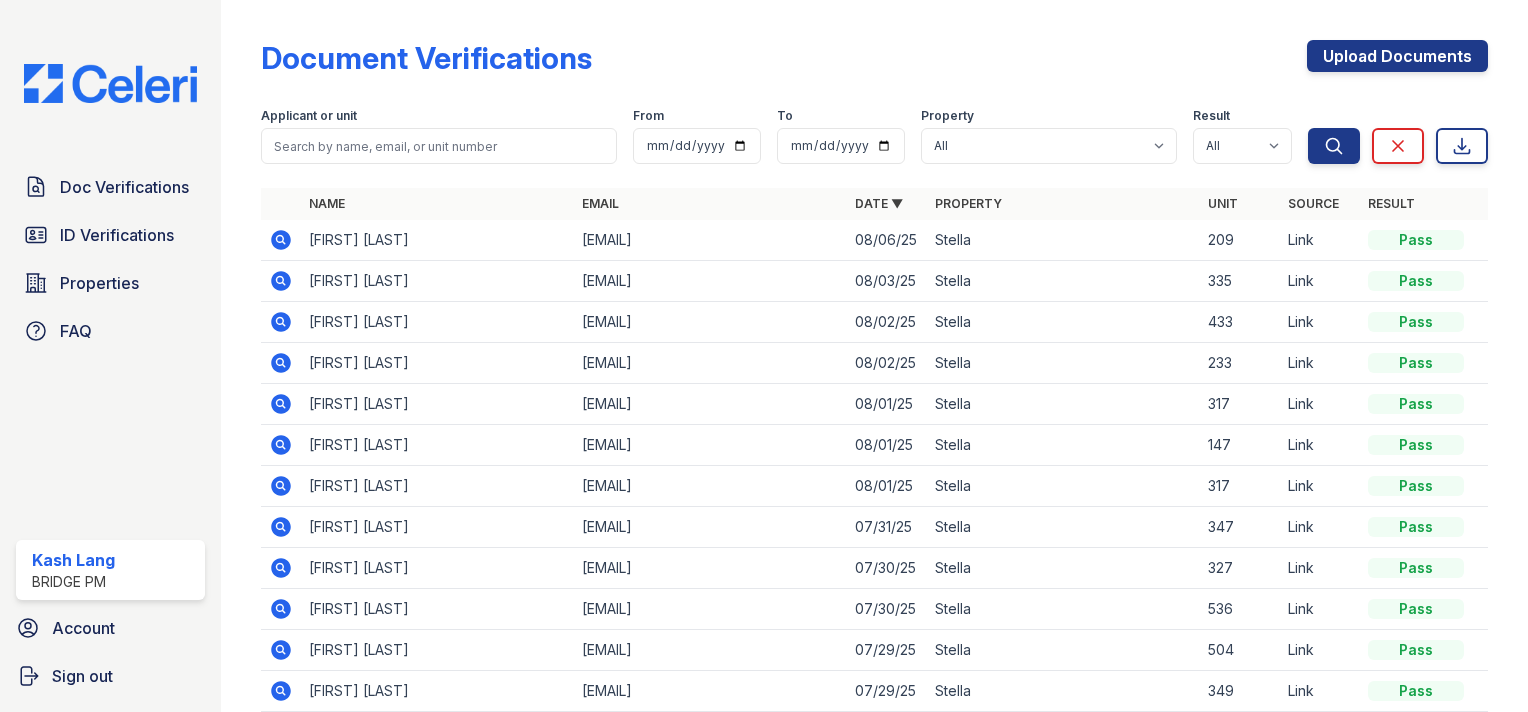 scroll, scrollTop: 109, scrollLeft: 0, axis: vertical 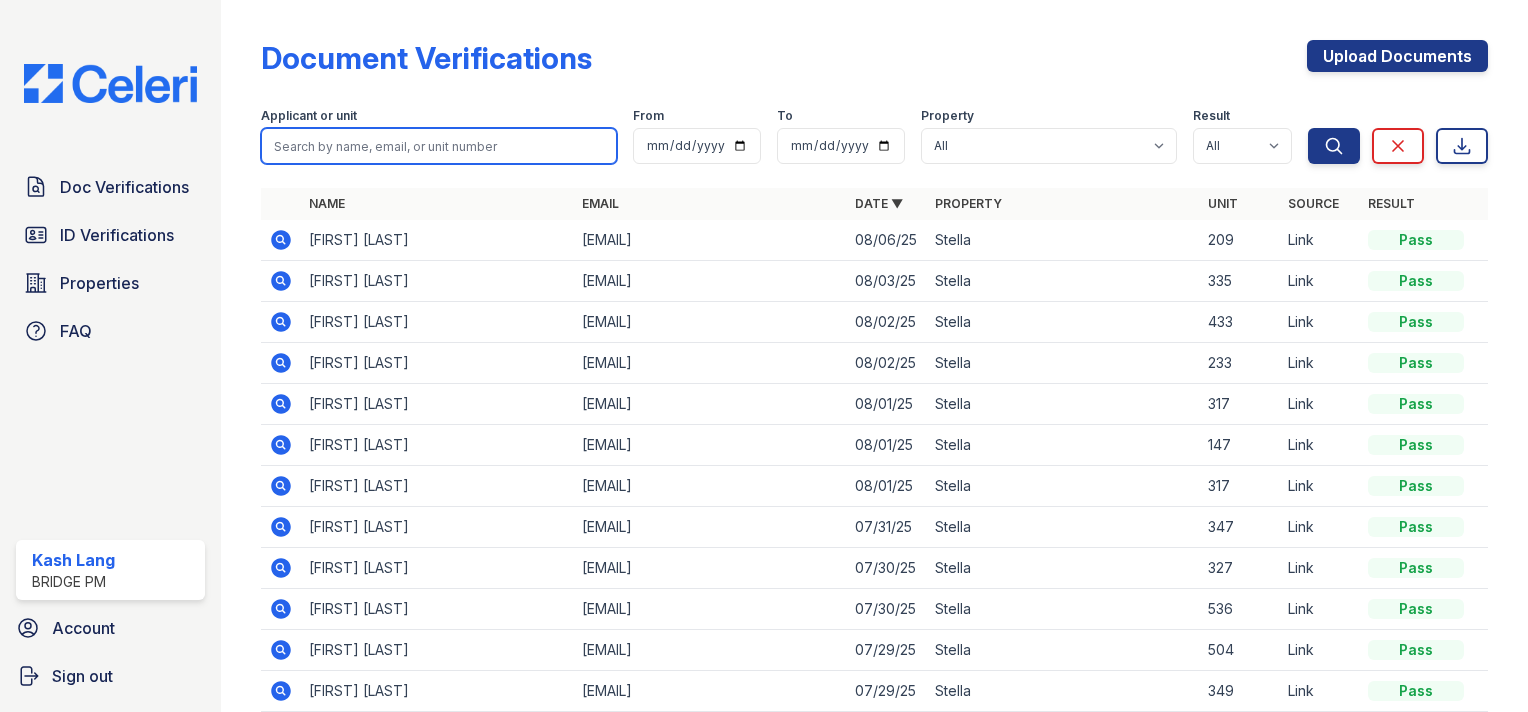 click at bounding box center (439, 146) 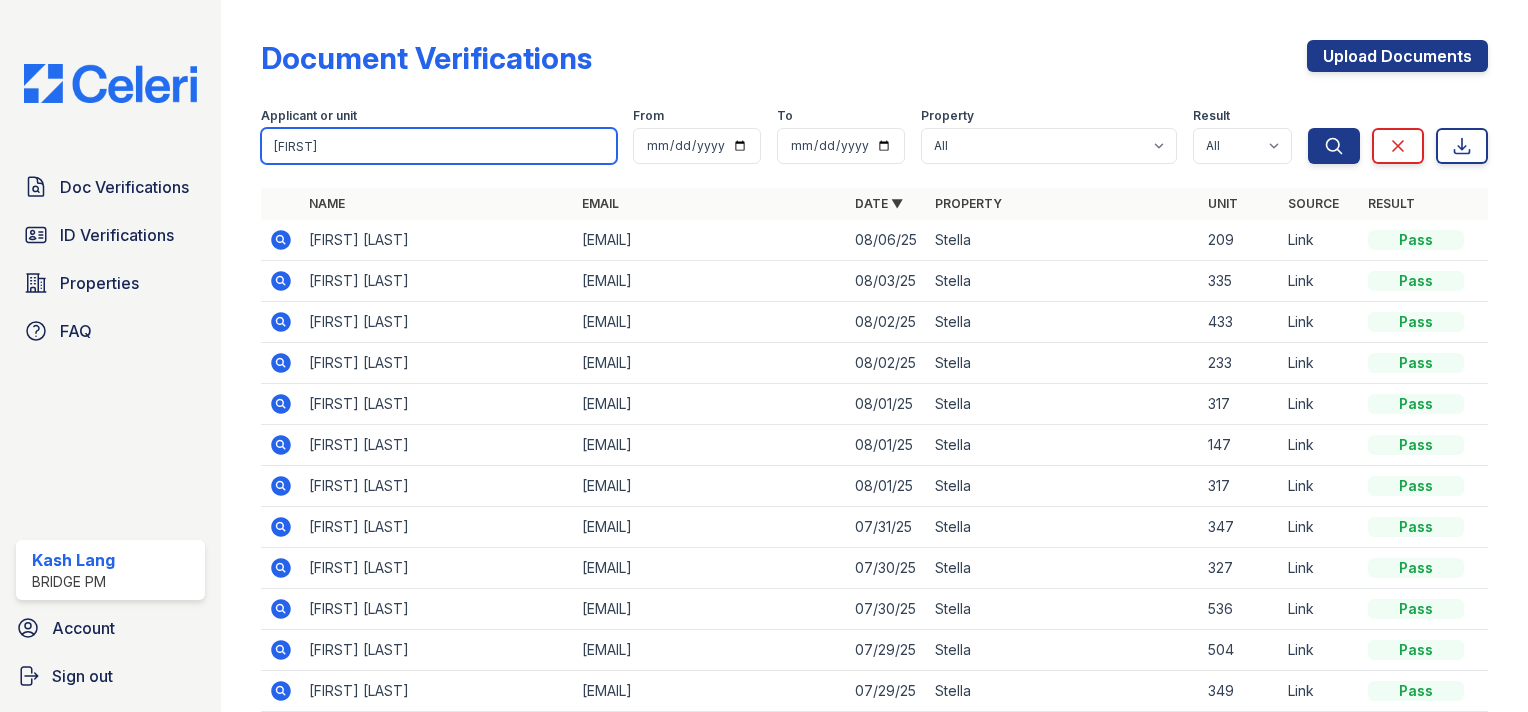 type on "dneen" 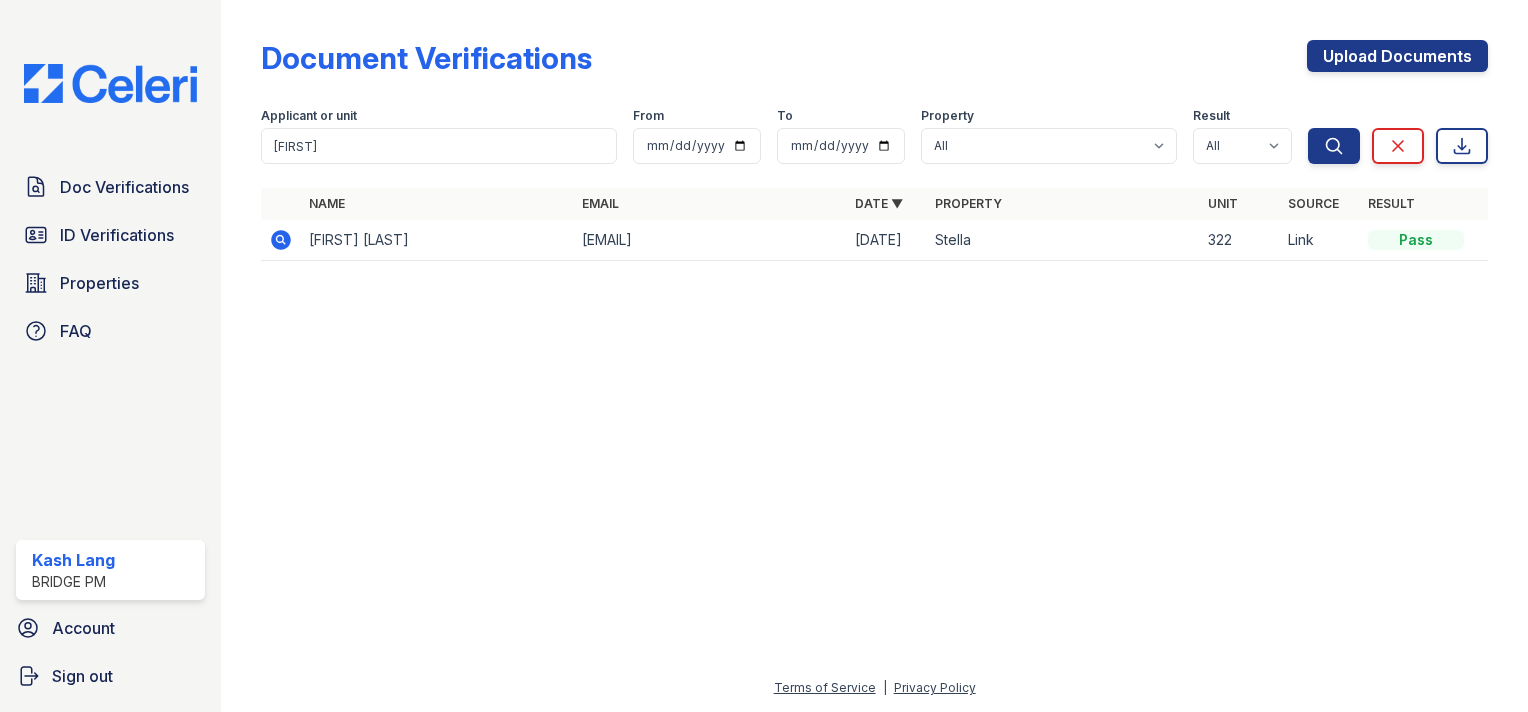 click 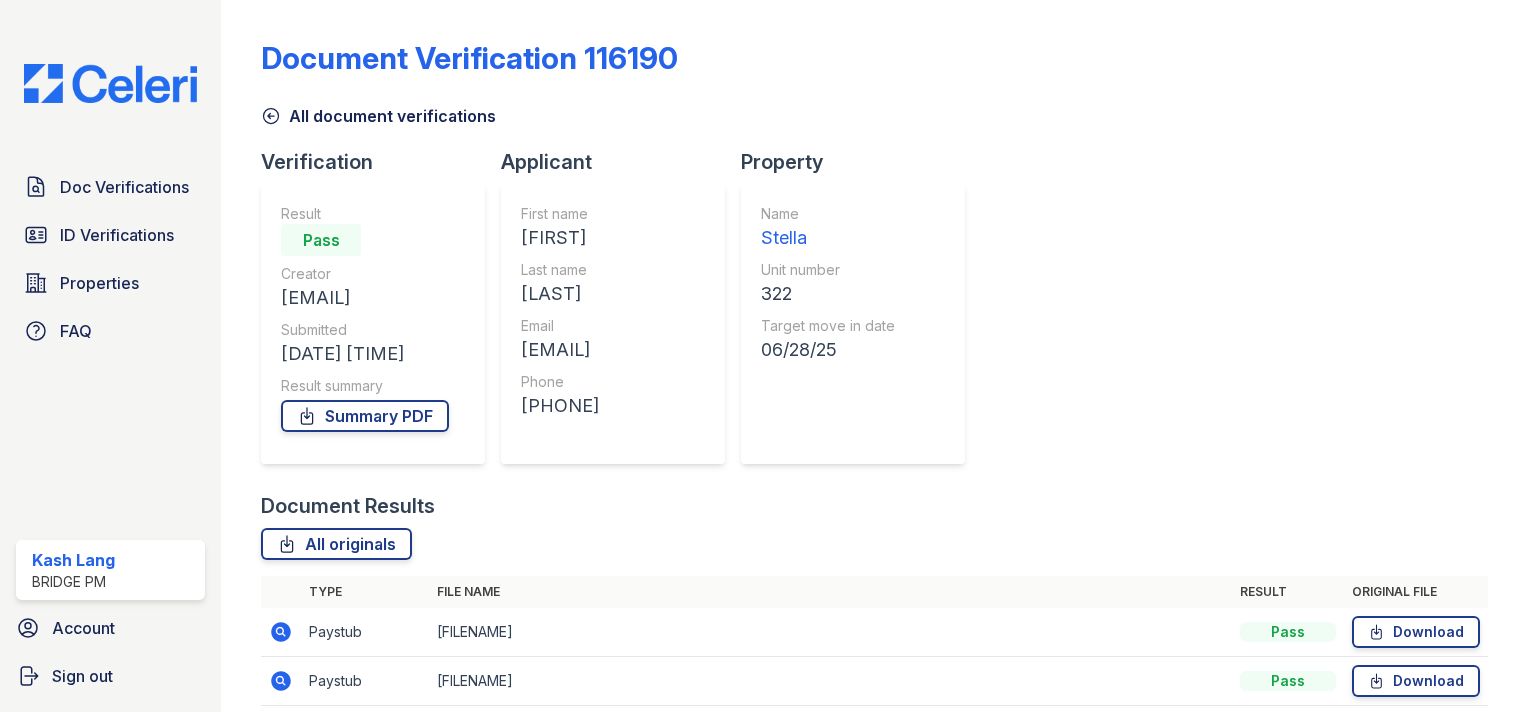 scroll, scrollTop: 0, scrollLeft: 0, axis: both 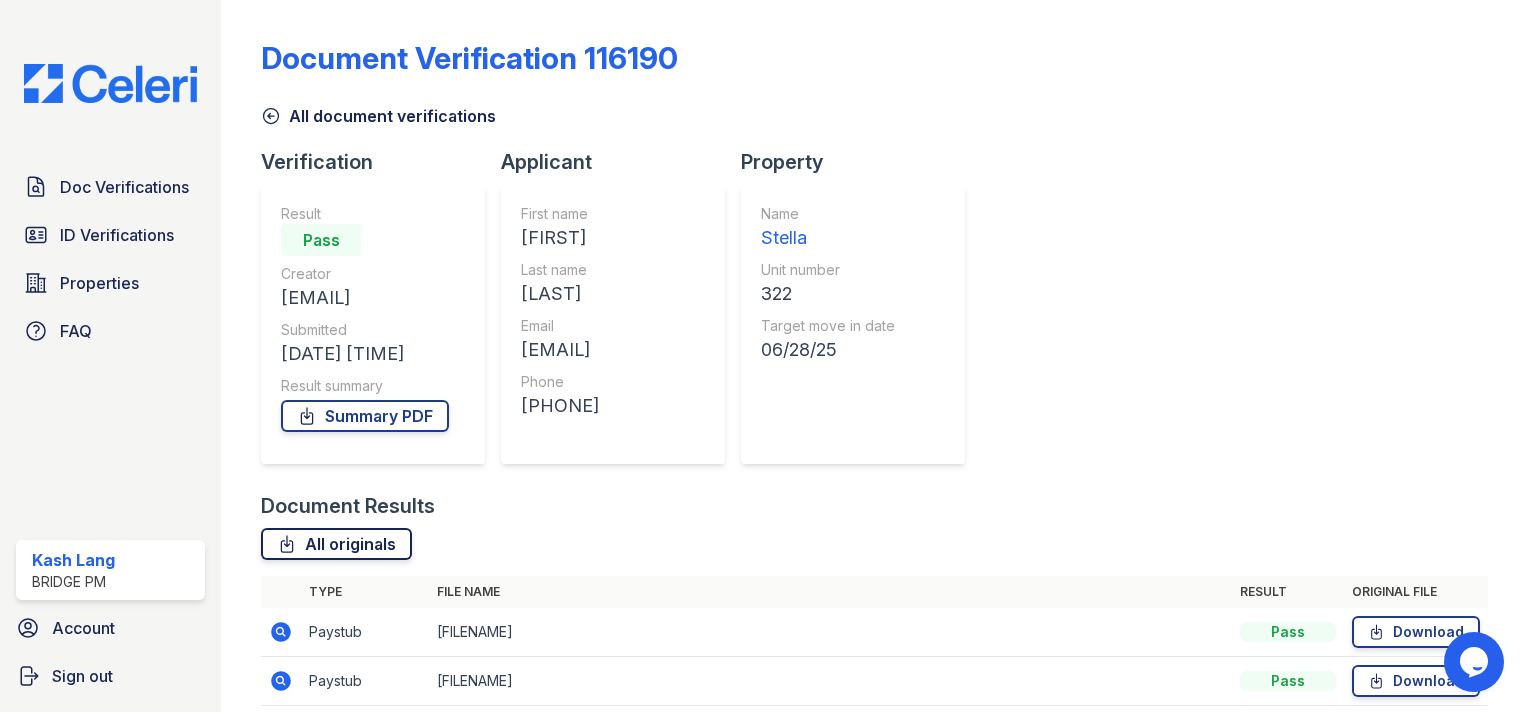 click on "All originals" at bounding box center [336, 544] 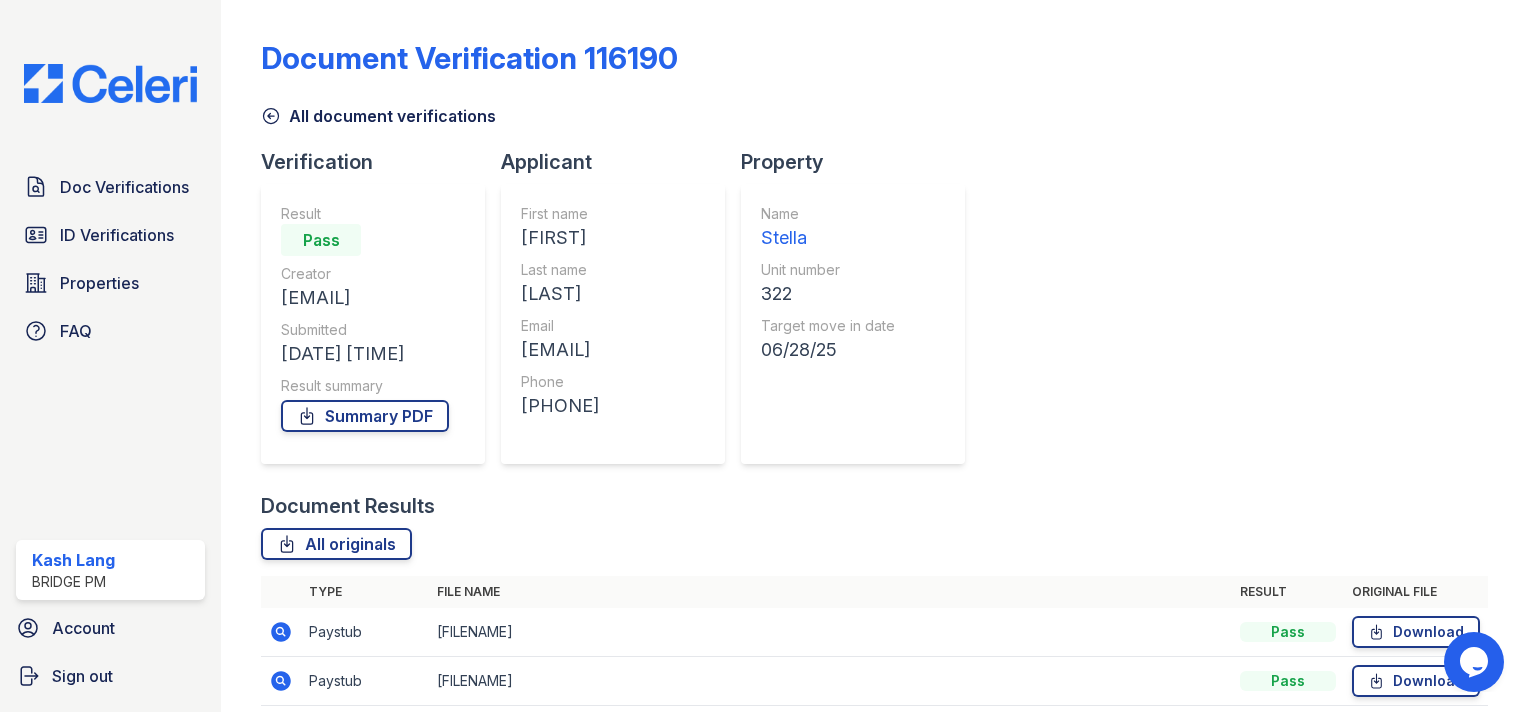 click 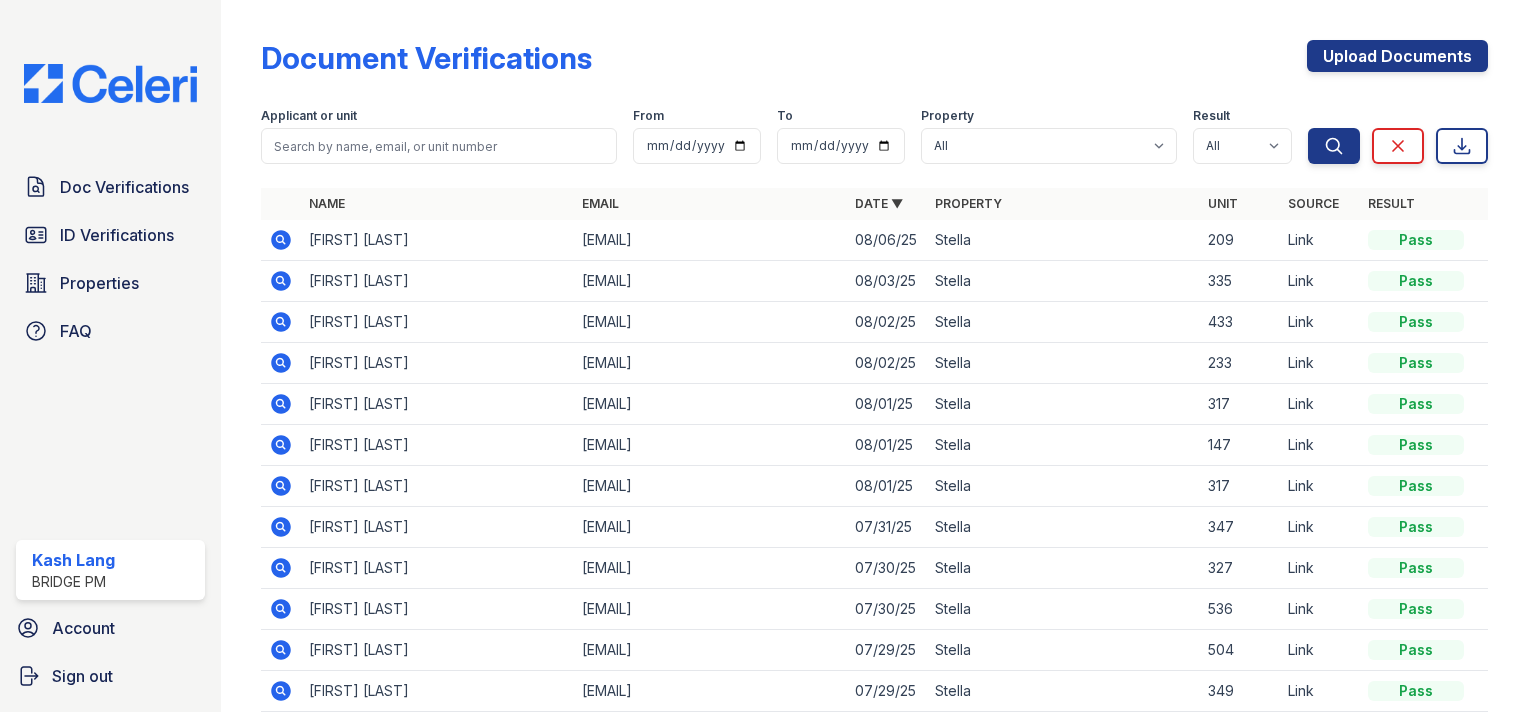 click on "Applicant or unit
From
To
Property
All
Stella
Result
All
Pass
Caution
Fail
N/a
Search
Clear
Export
Search
Clear" at bounding box center (874, 132) 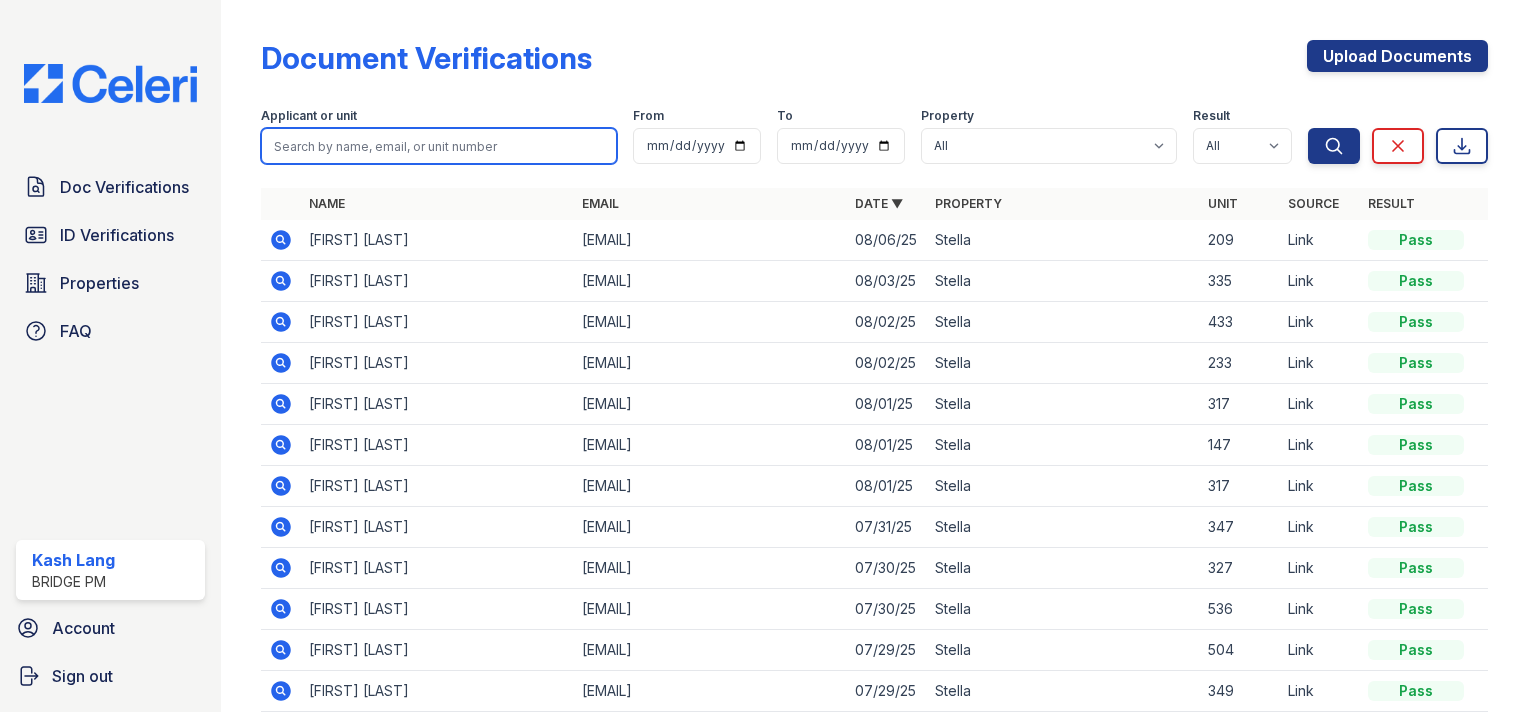 click at bounding box center [439, 146] 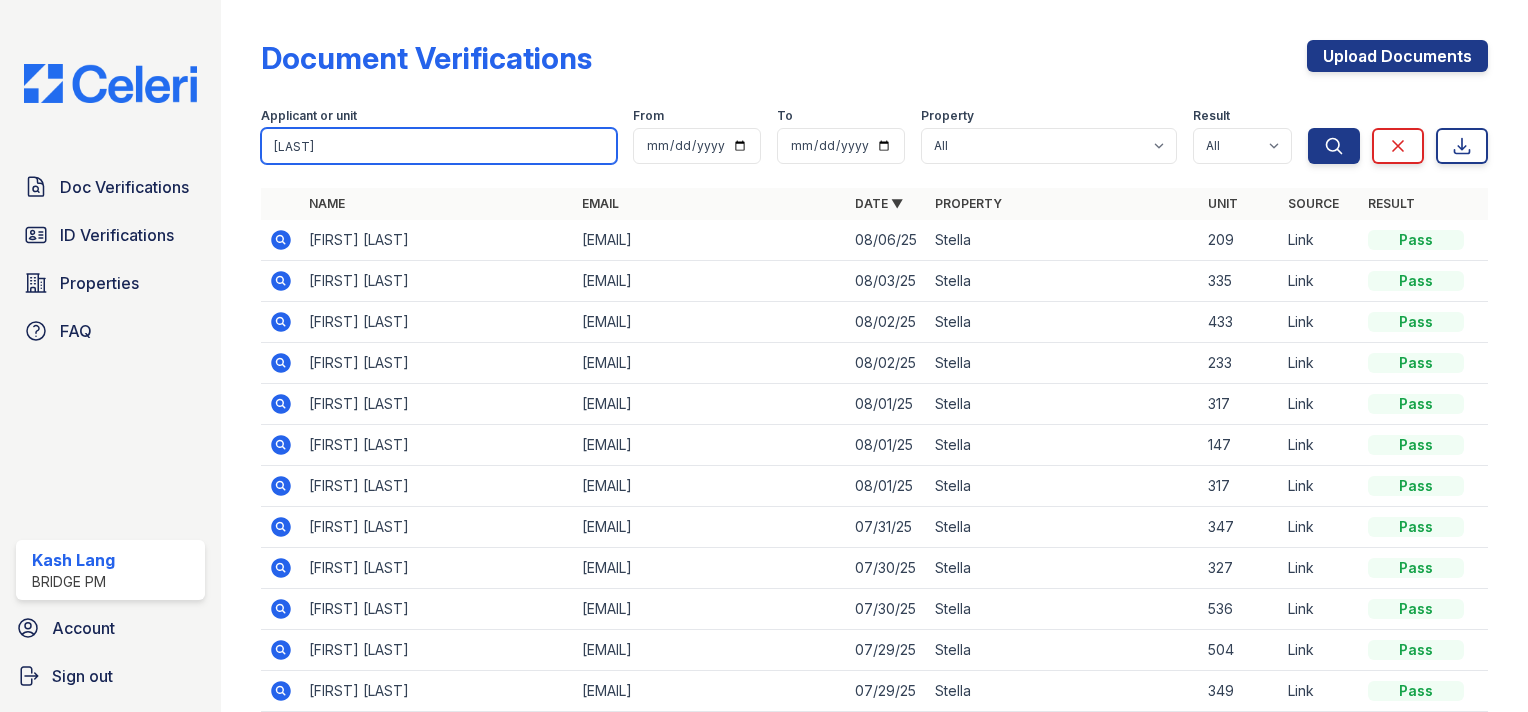 type on "[NAME]" 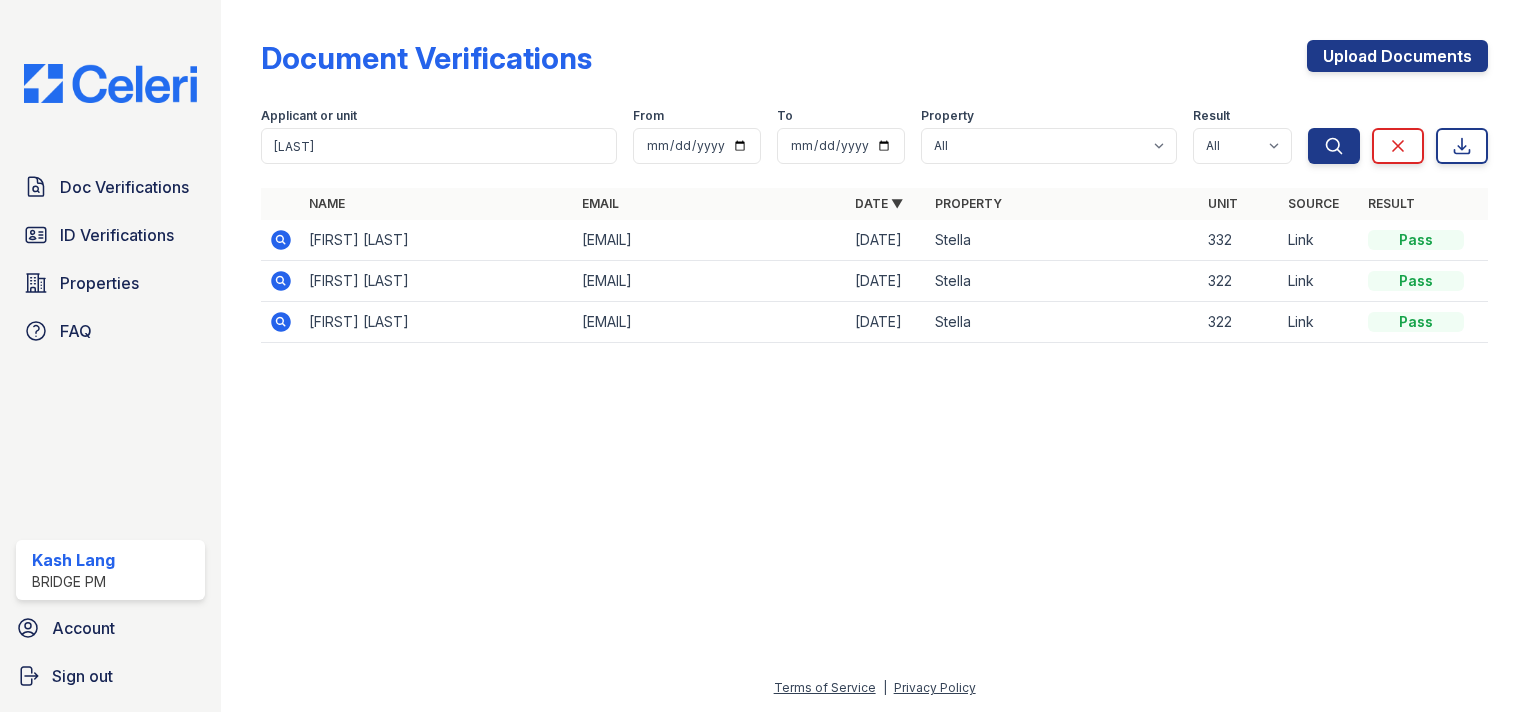 click 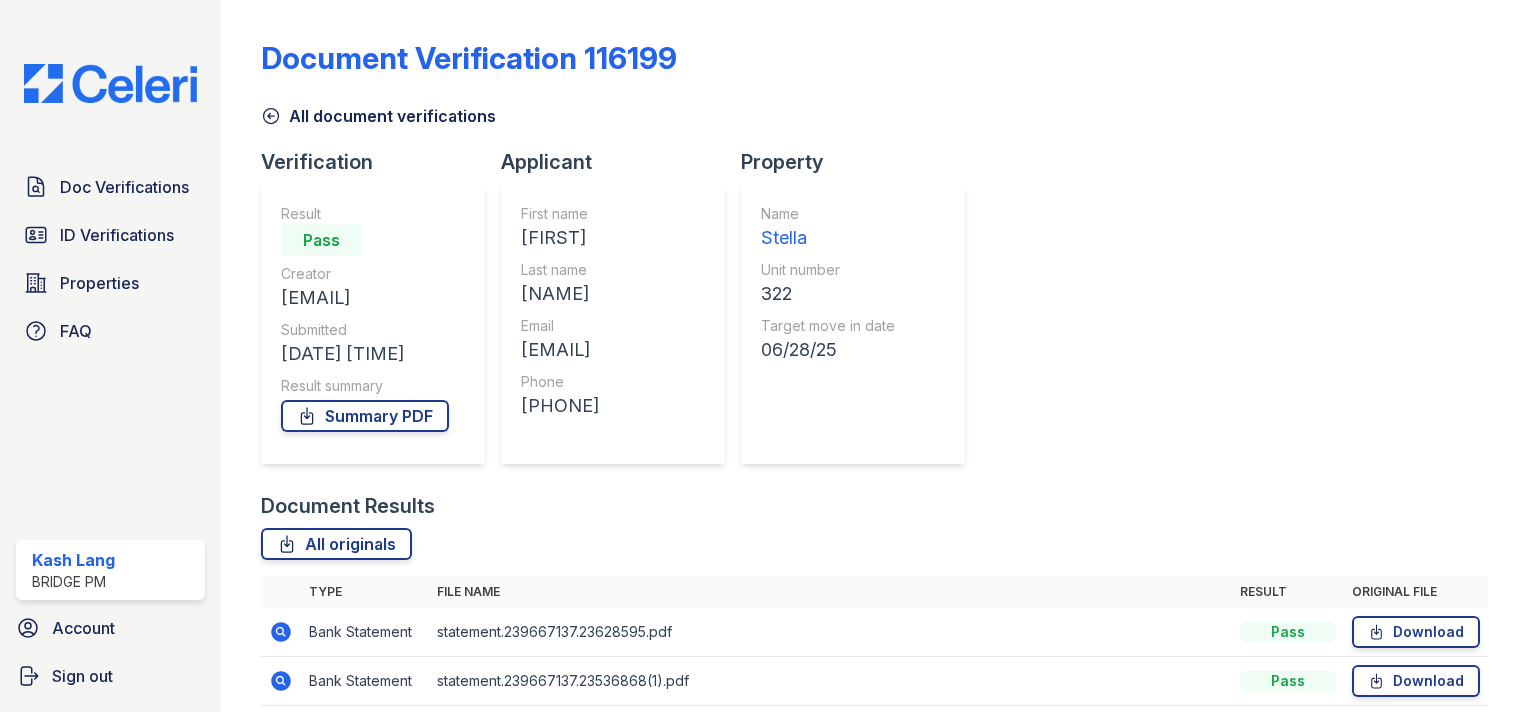 scroll, scrollTop: 0, scrollLeft: 0, axis: both 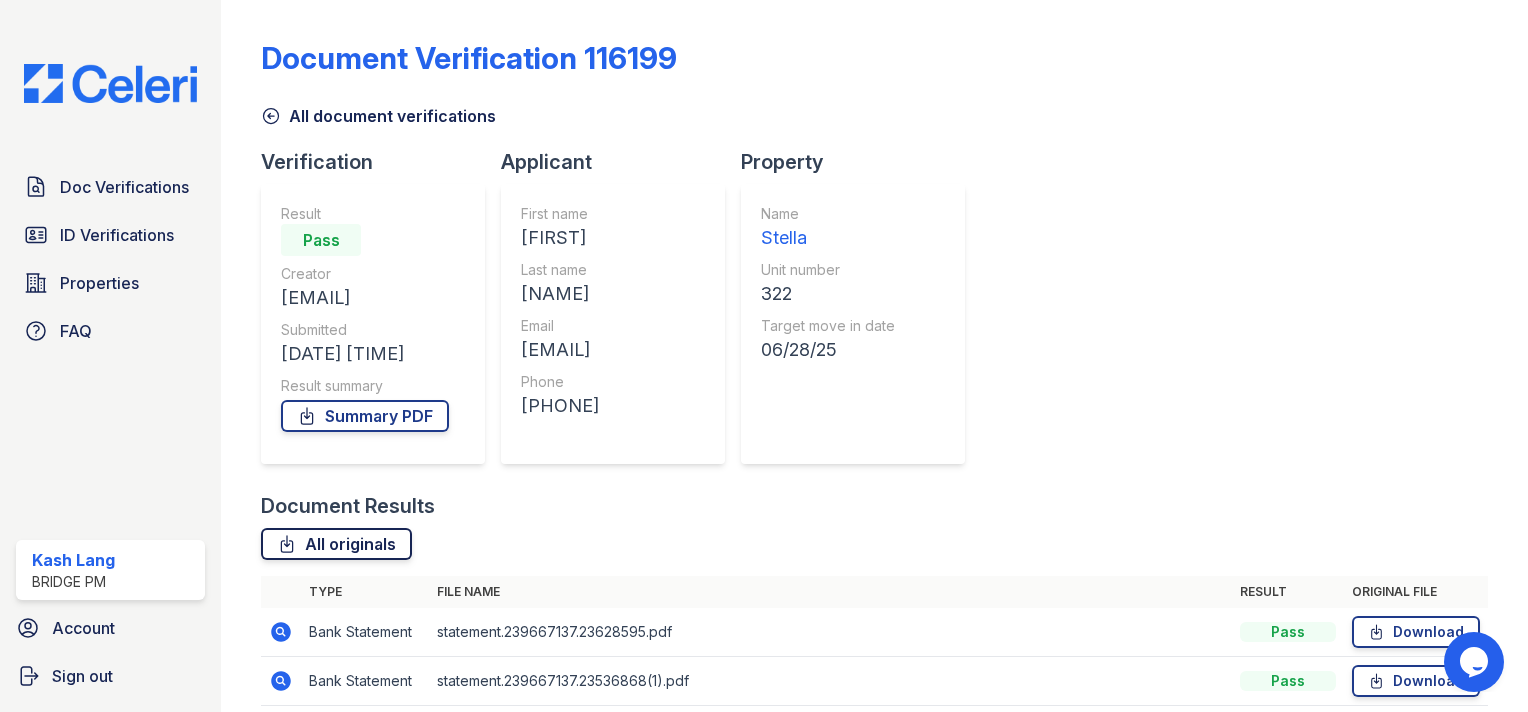 click on "All originals" at bounding box center (336, 544) 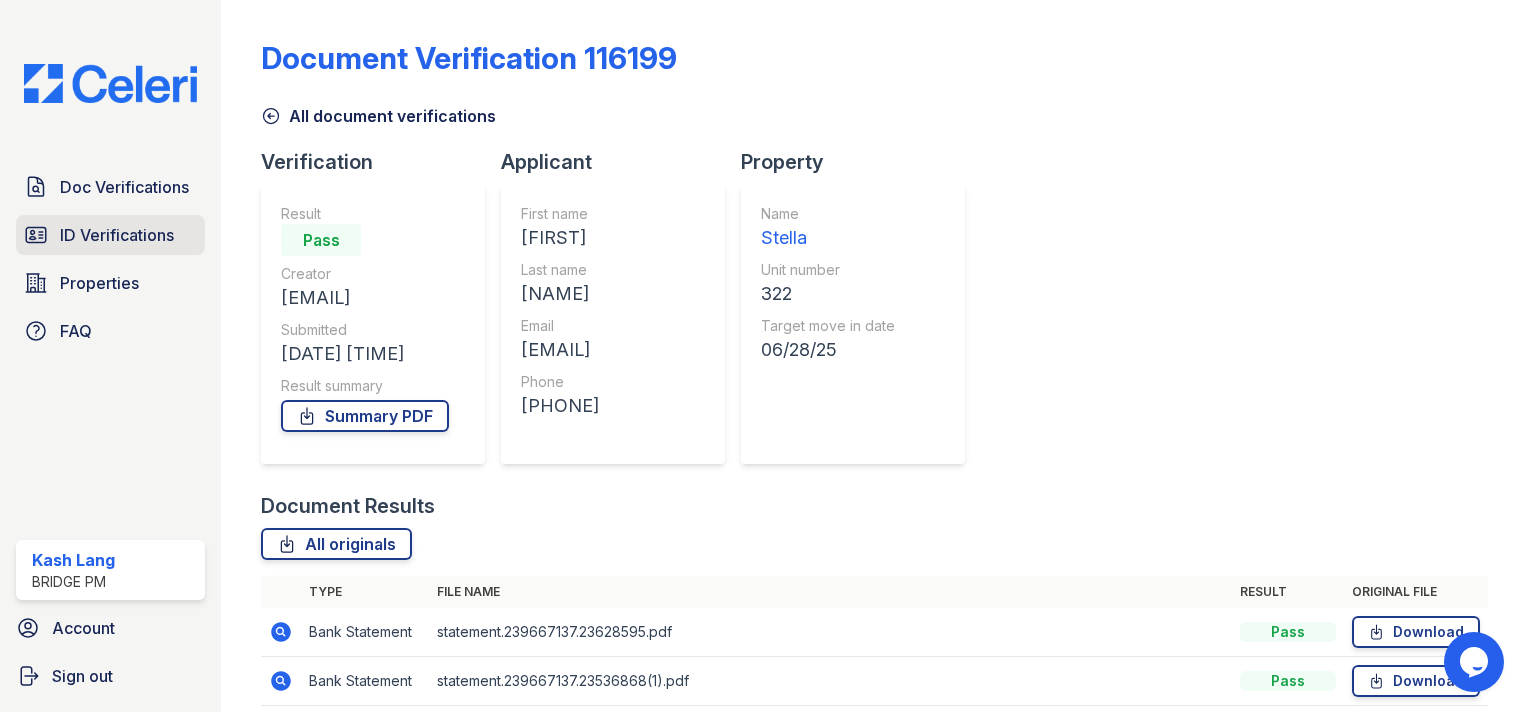 click on "ID Verifications" at bounding box center (110, 235) 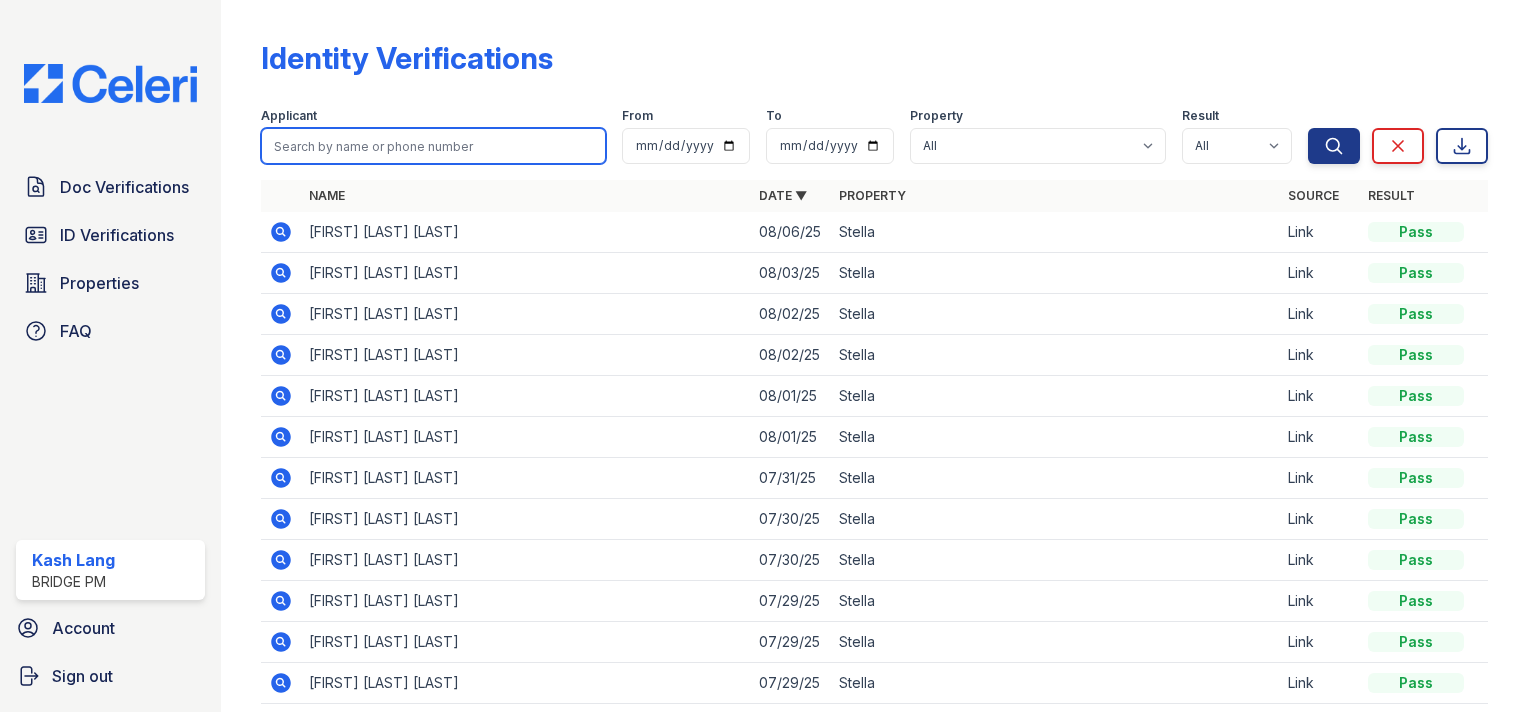click at bounding box center [433, 146] 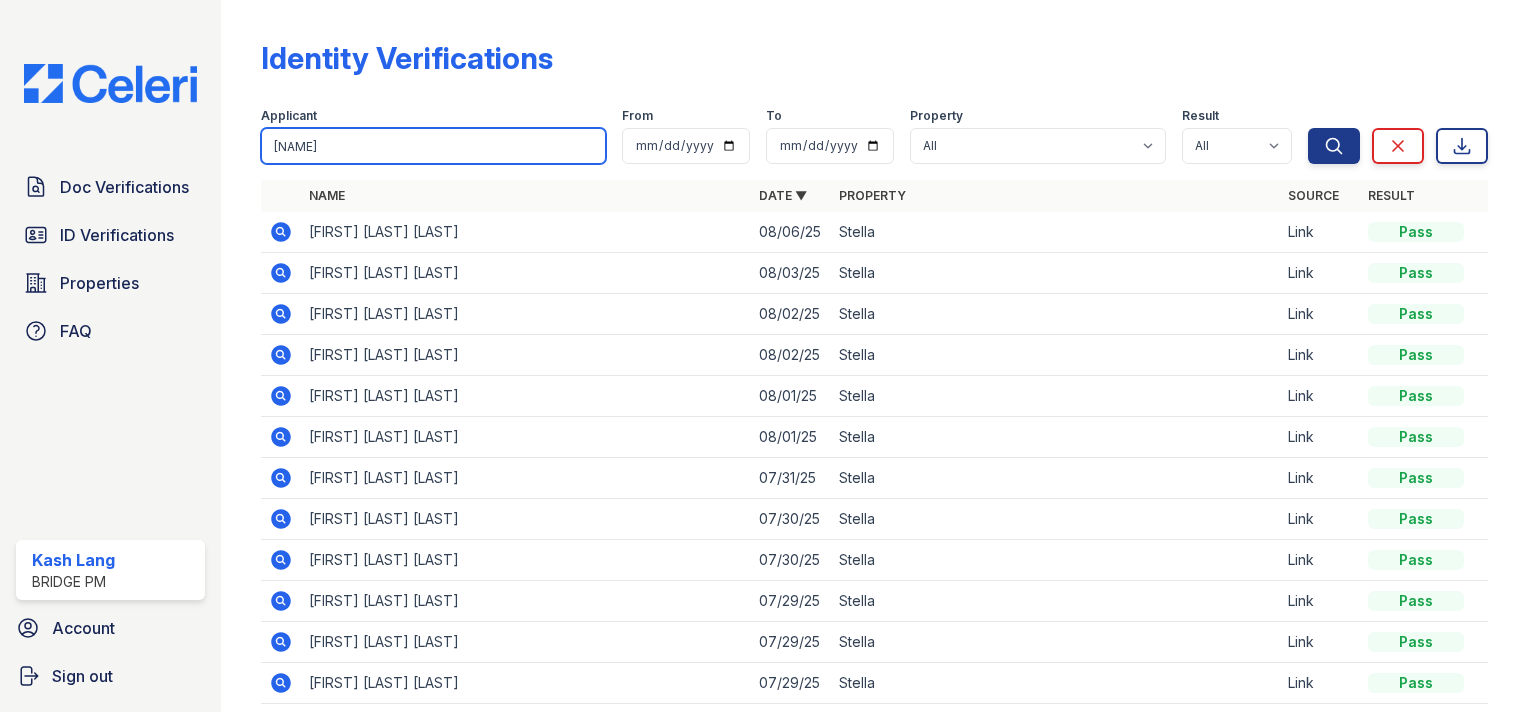 type on "[NAME]" 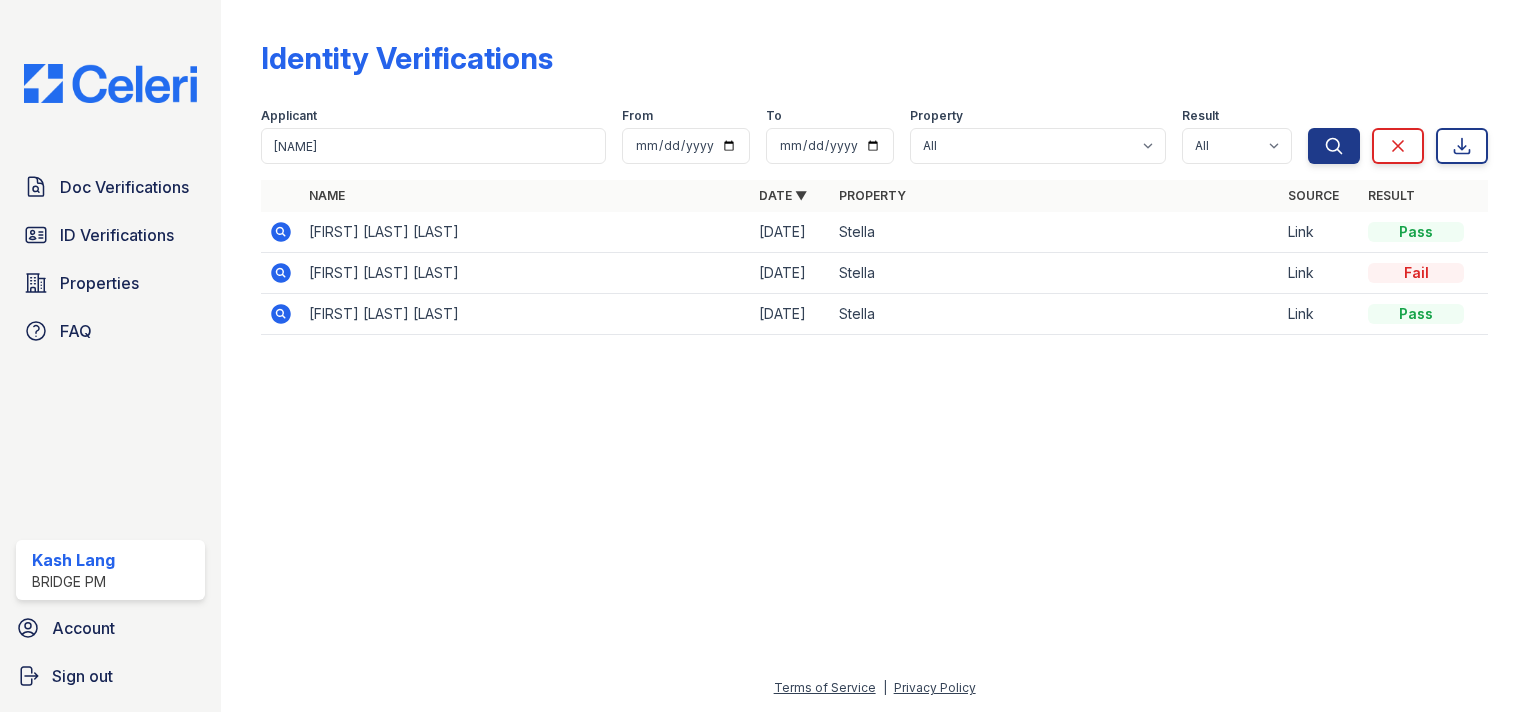 click 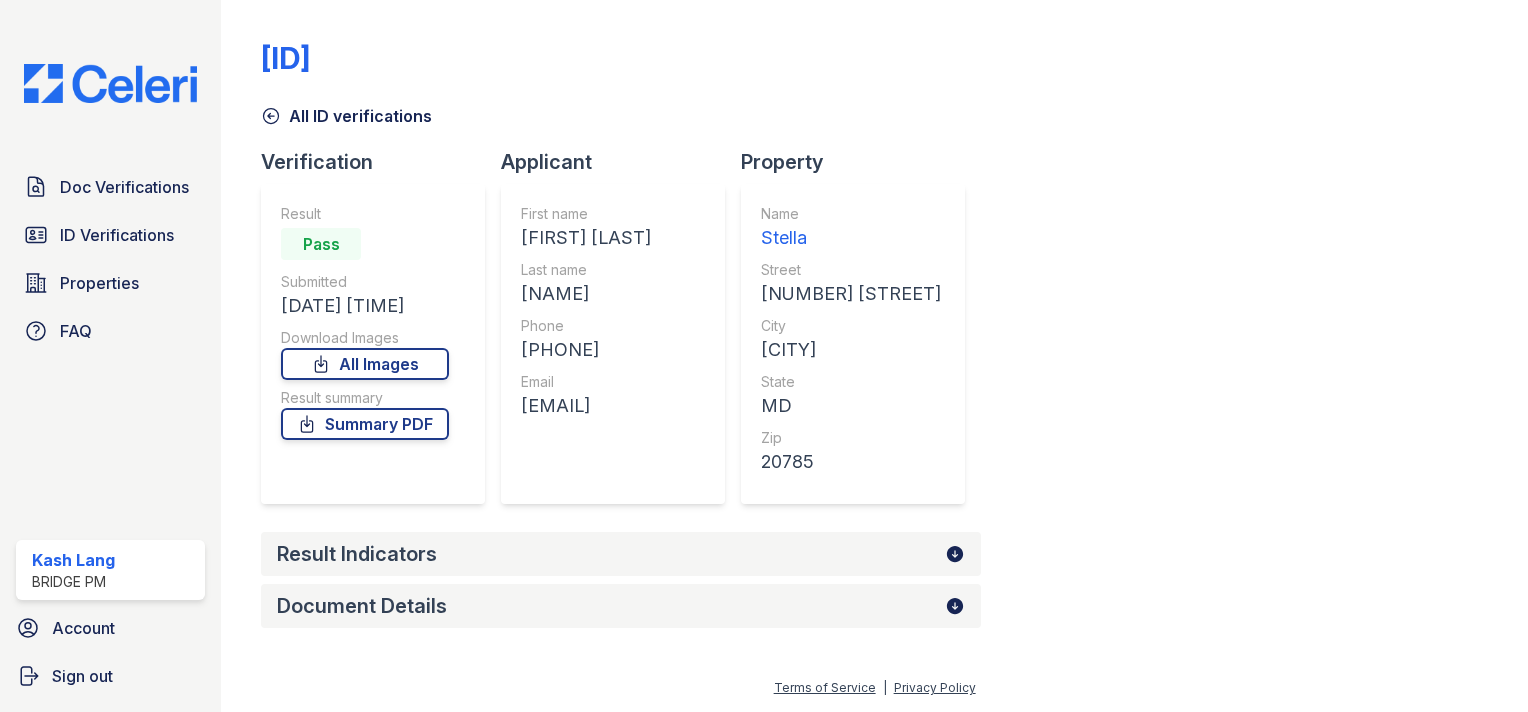 scroll, scrollTop: 0, scrollLeft: 0, axis: both 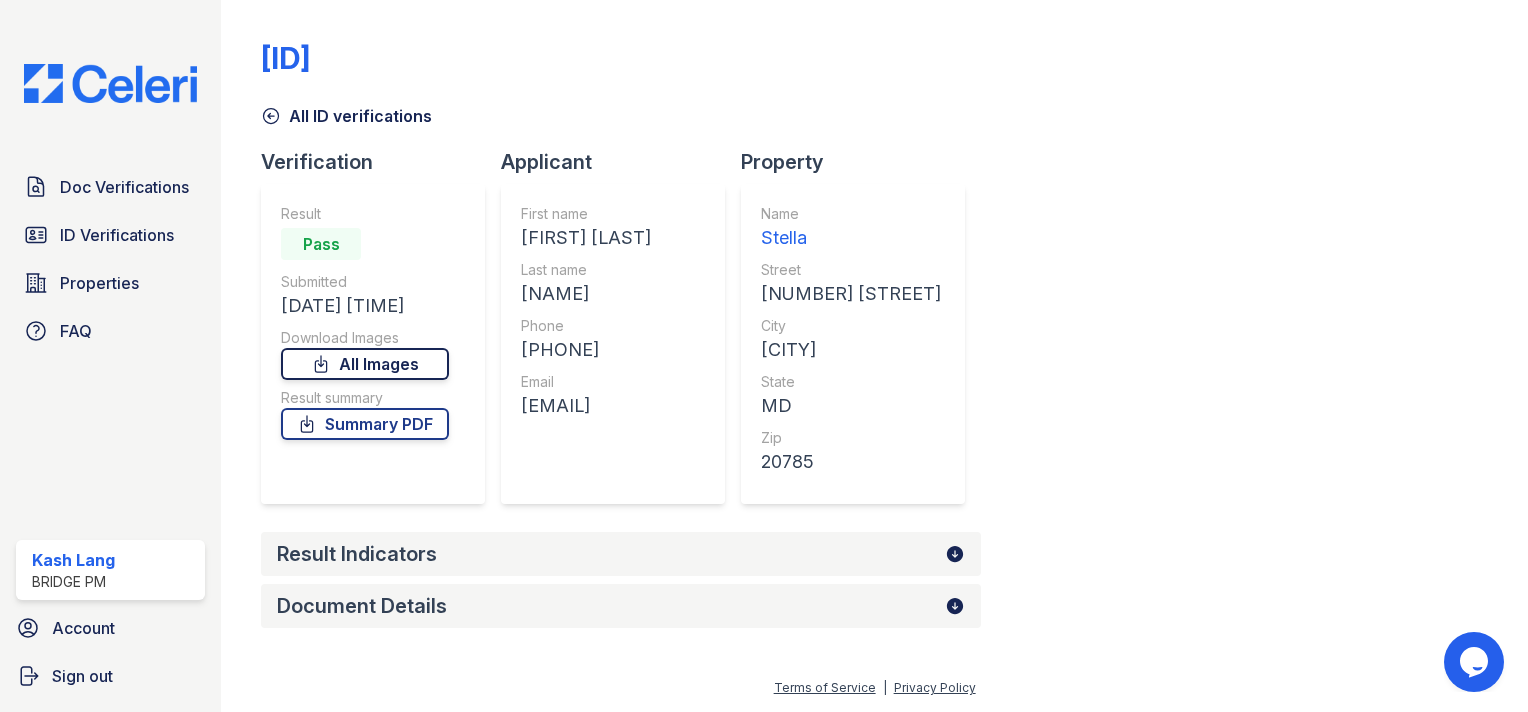 click on "All Images" at bounding box center (365, 364) 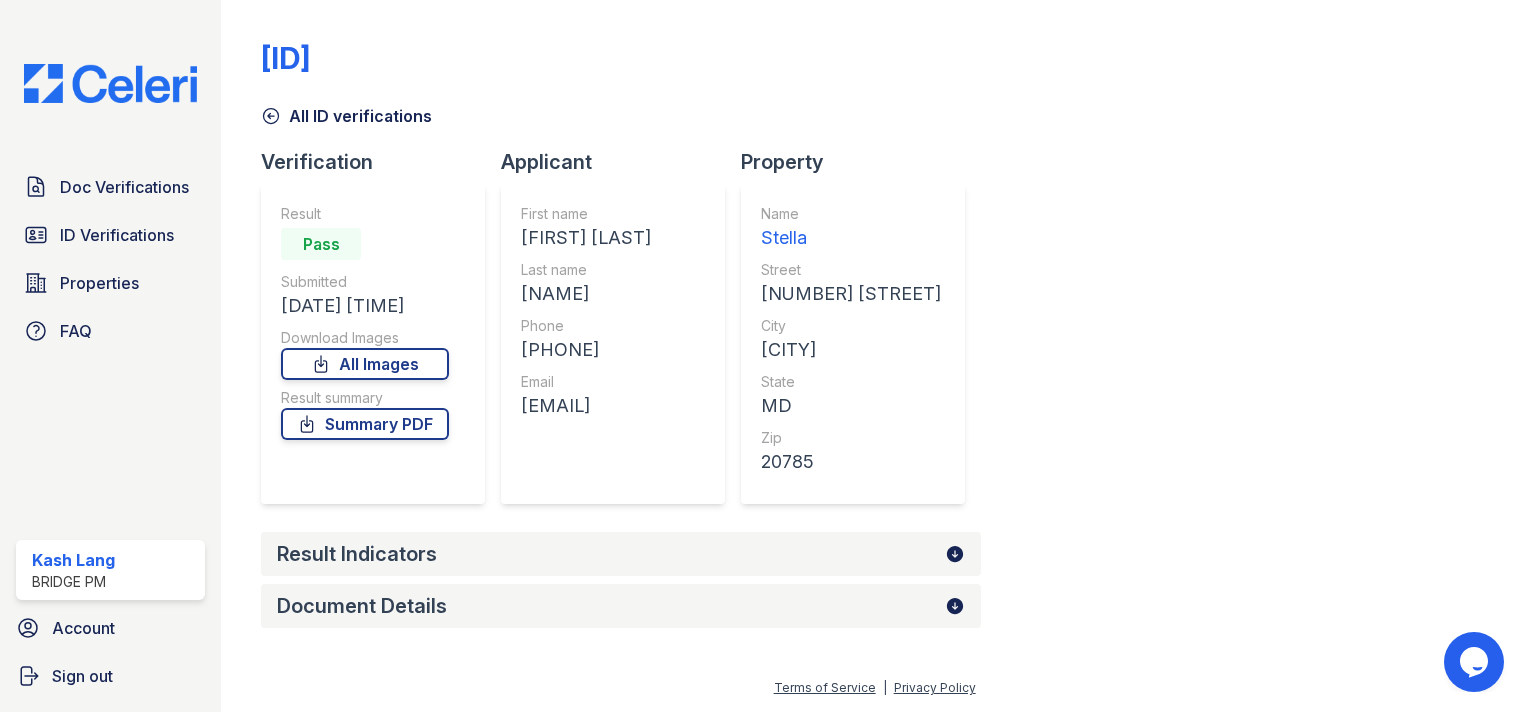 click 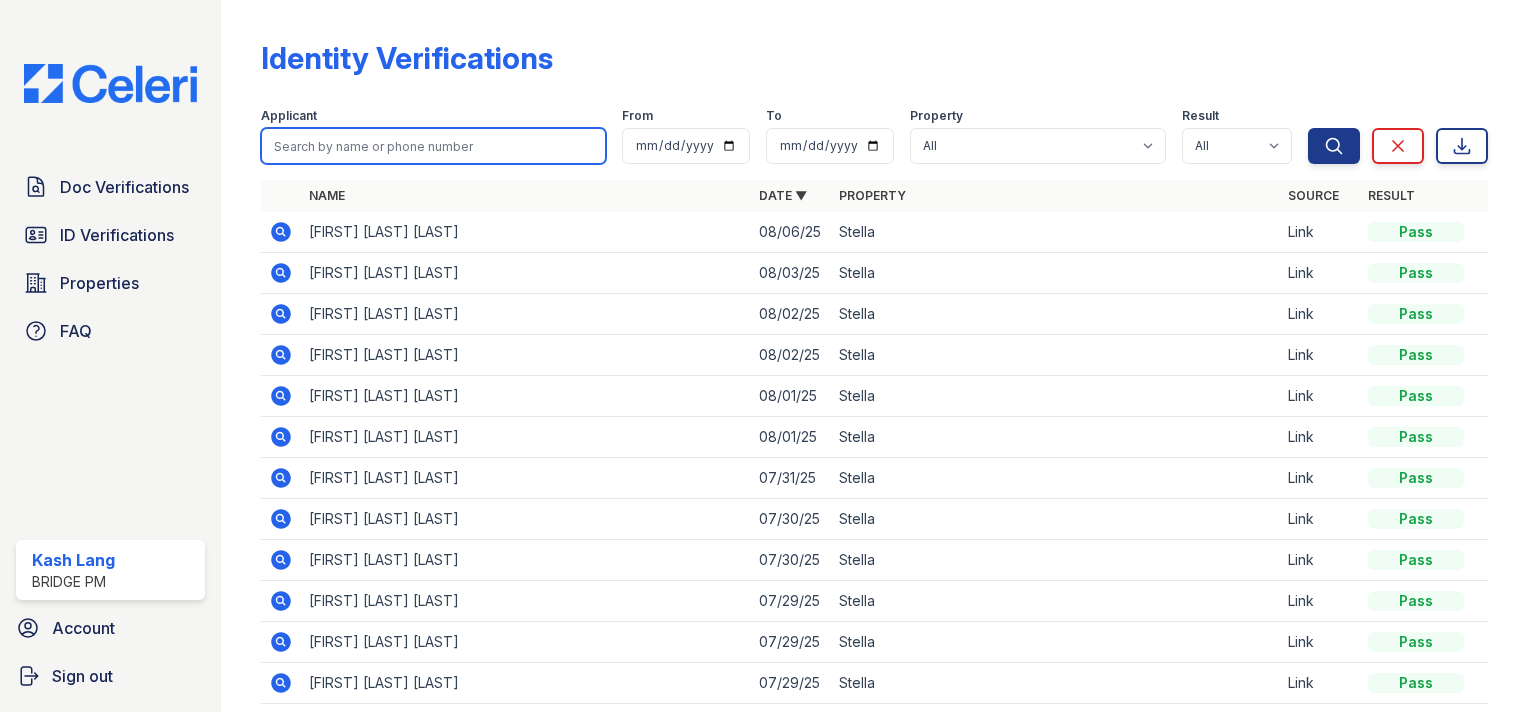 click at bounding box center (433, 146) 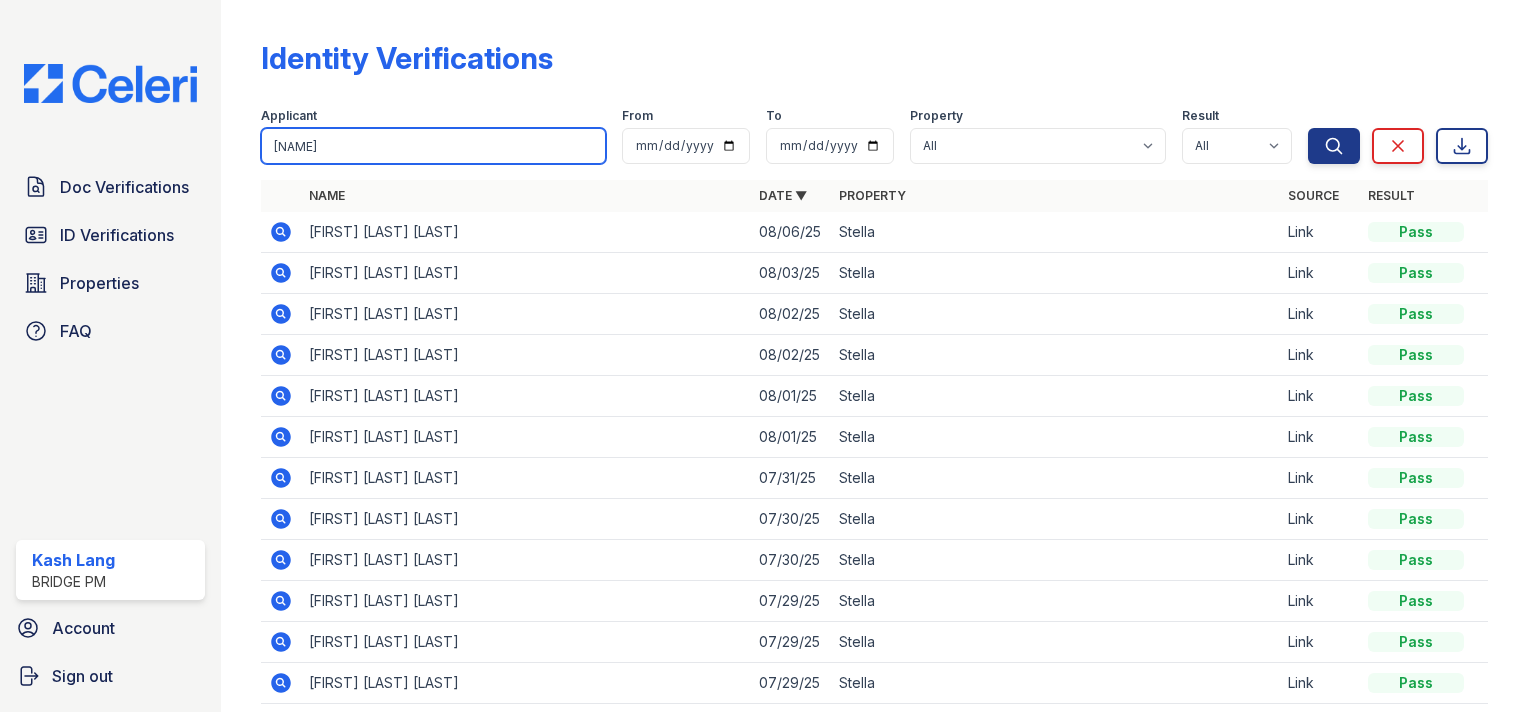 type on "[NAME]" 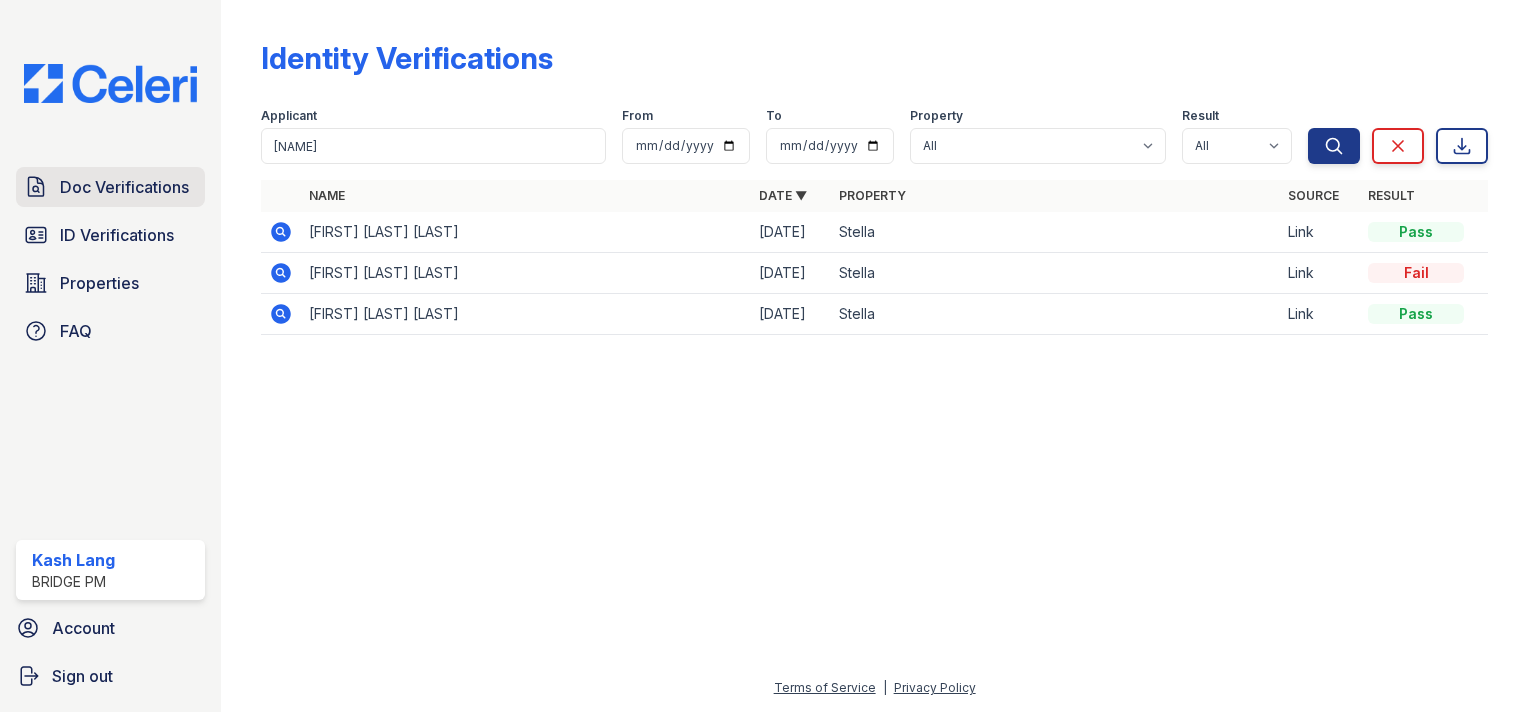 click on "Doc Verifications" at bounding box center (110, 187) 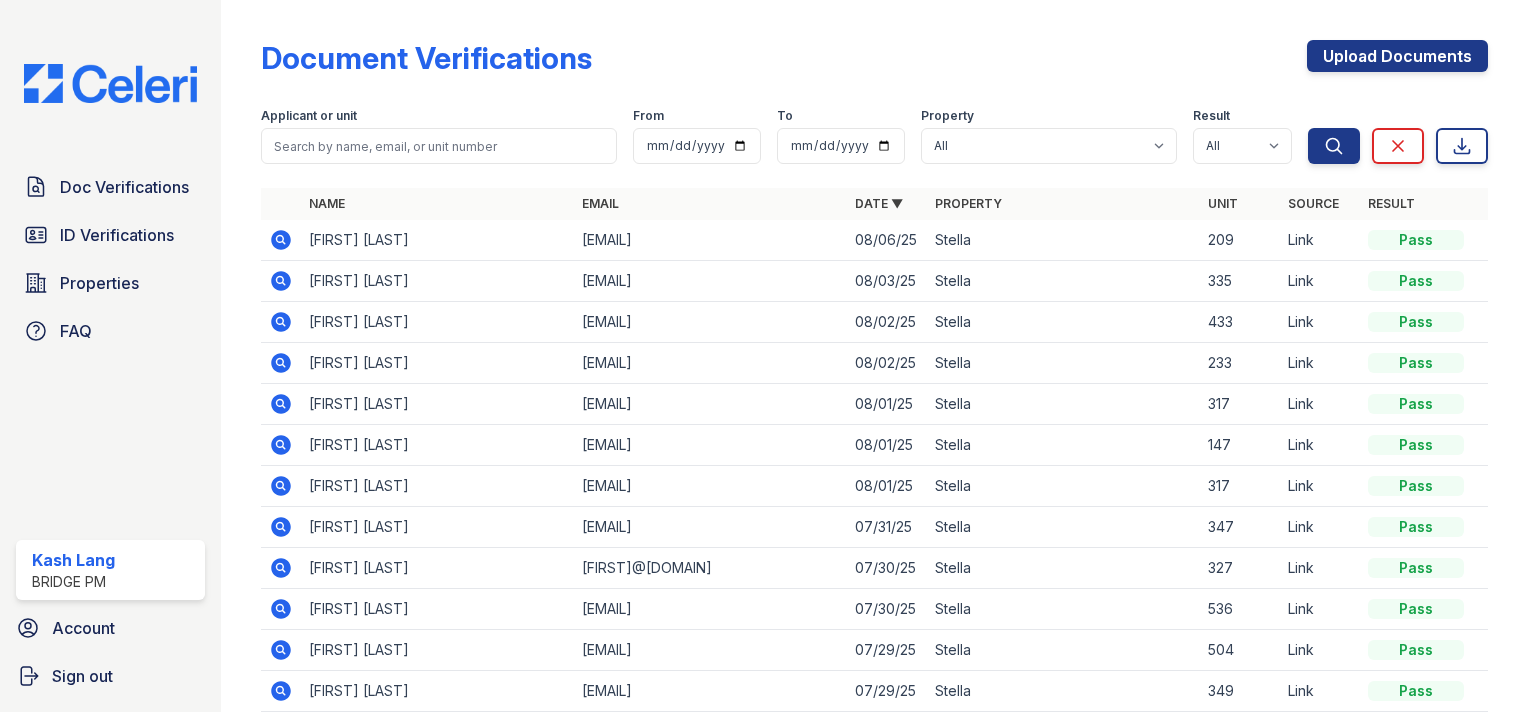 scroll, scrollTop: 109, scrollLeft: 0, axis: vertical 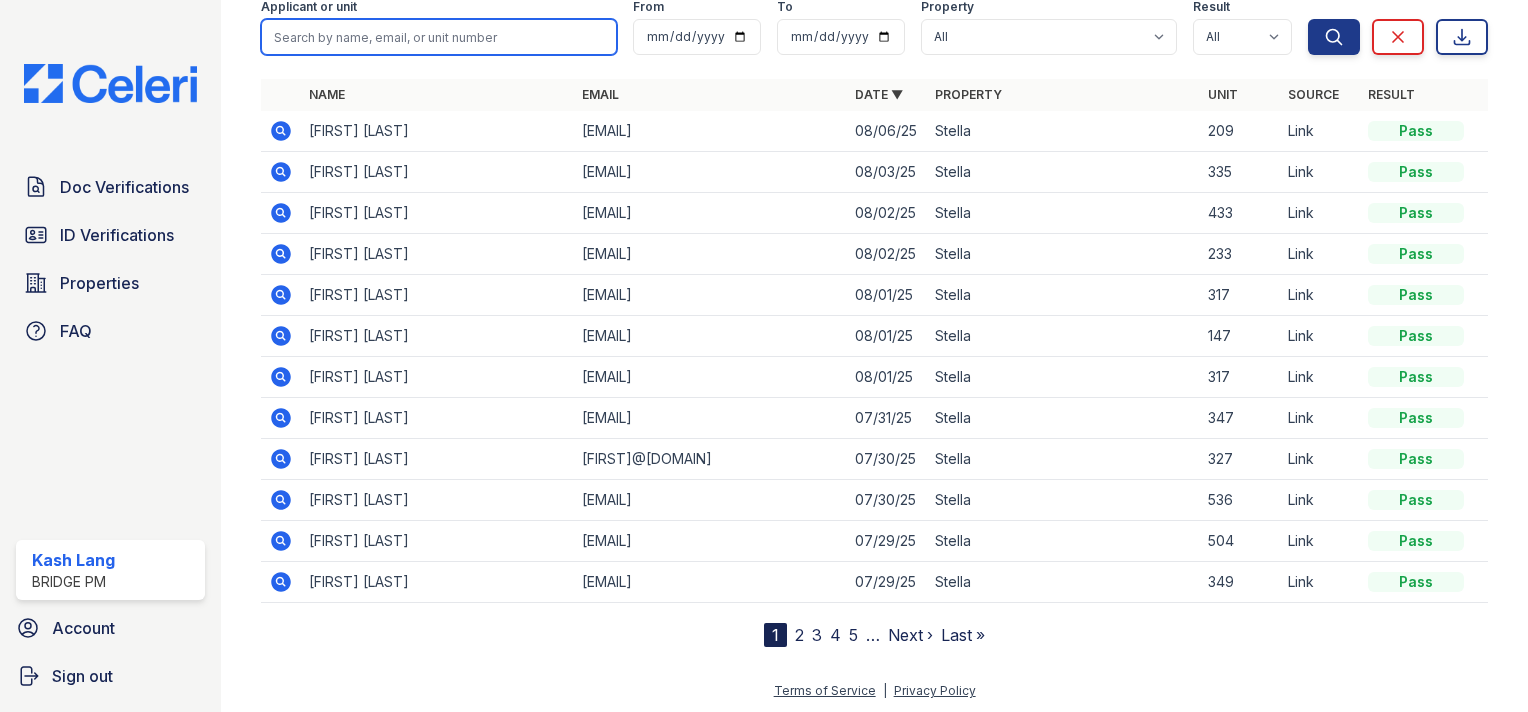 click at bounding box center [439, 37] 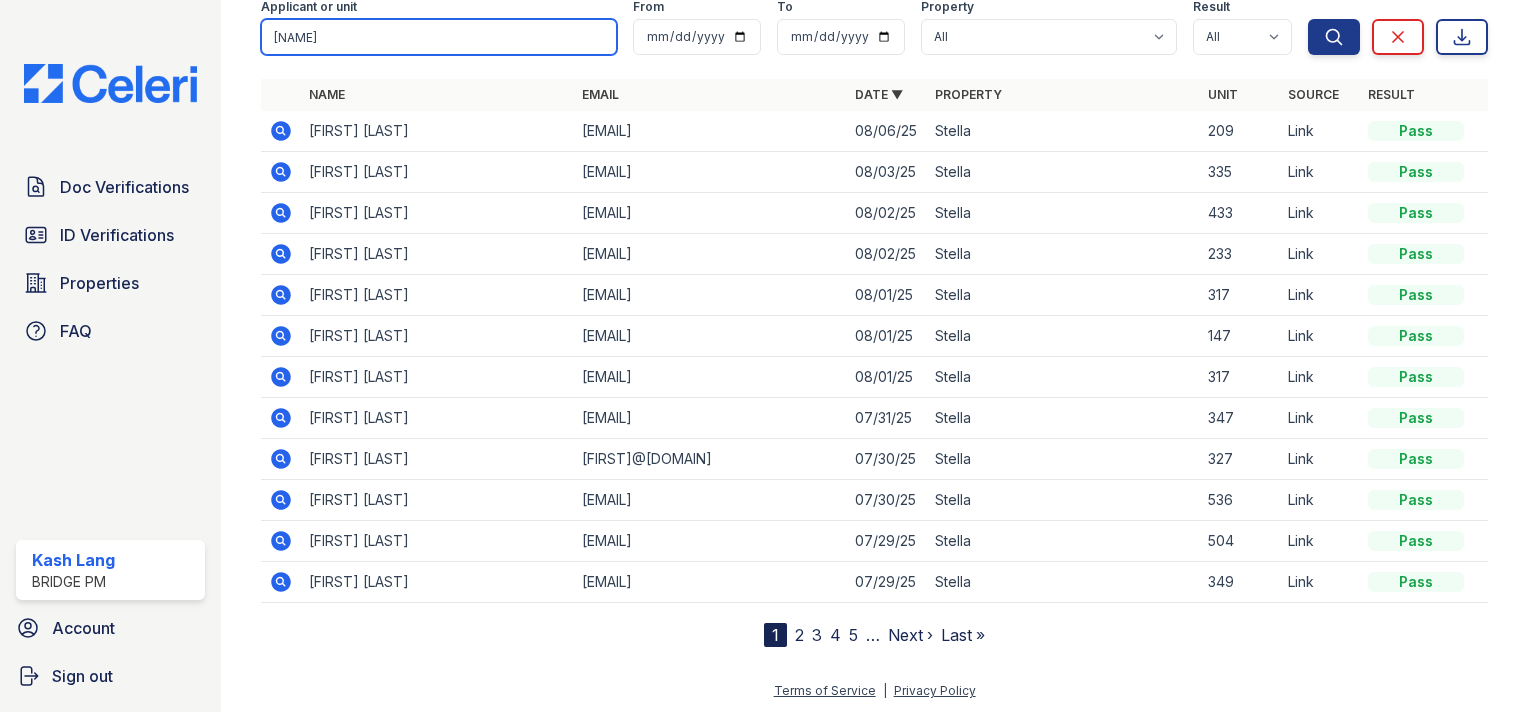 type on "[NAME]" 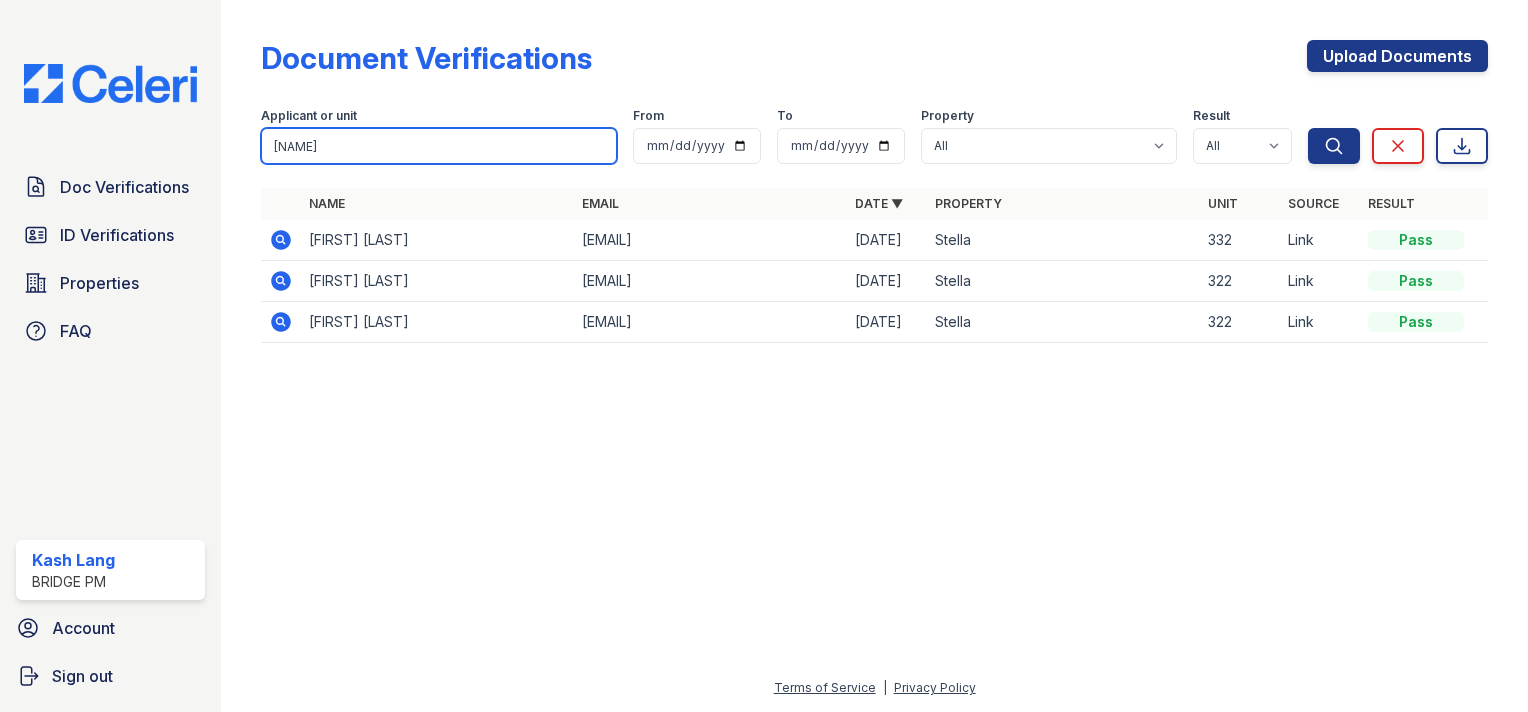 drag, startPoint x: 320, startPoint y: 152, endPoint x: 114, endPoint y: 148, distance: 206.03883 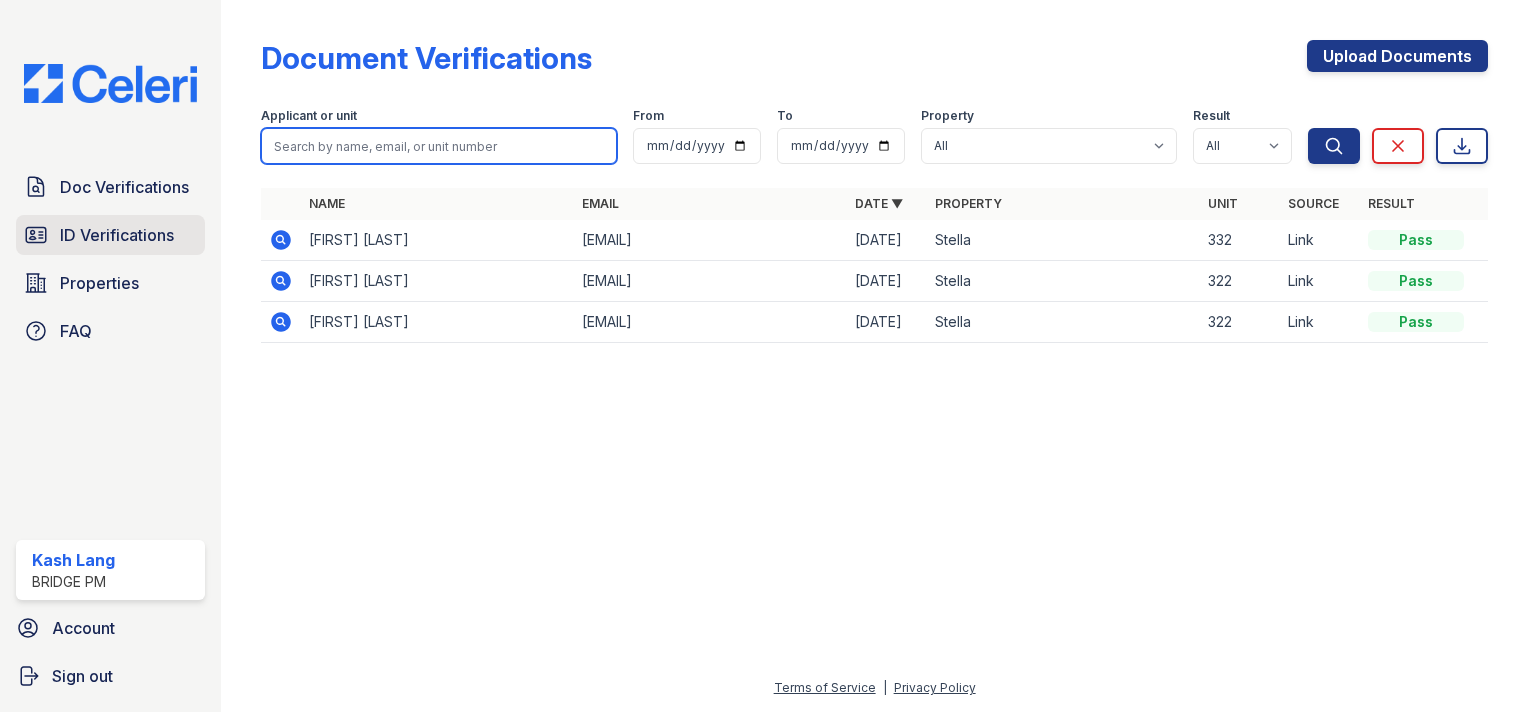 type 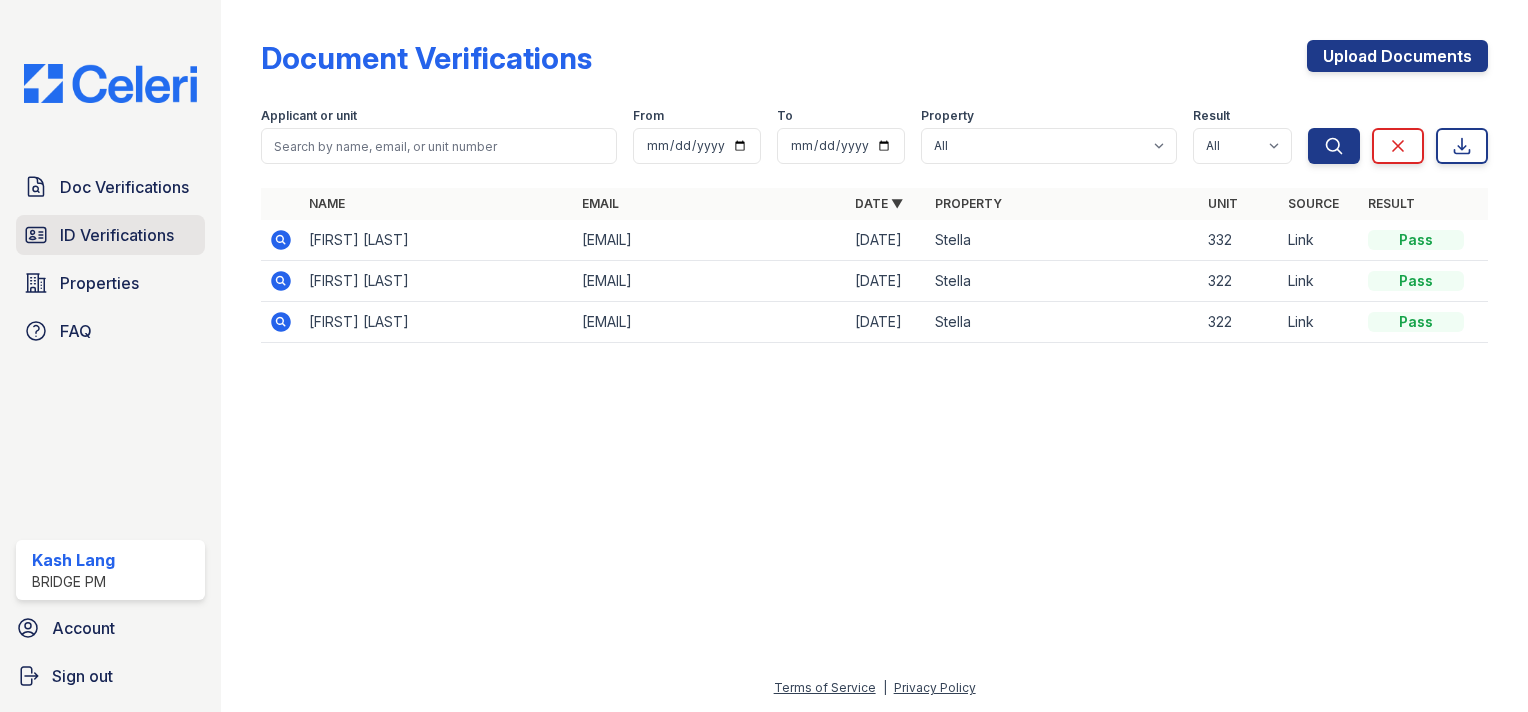click on "ID Verifications" at bounding box center [117, 235] 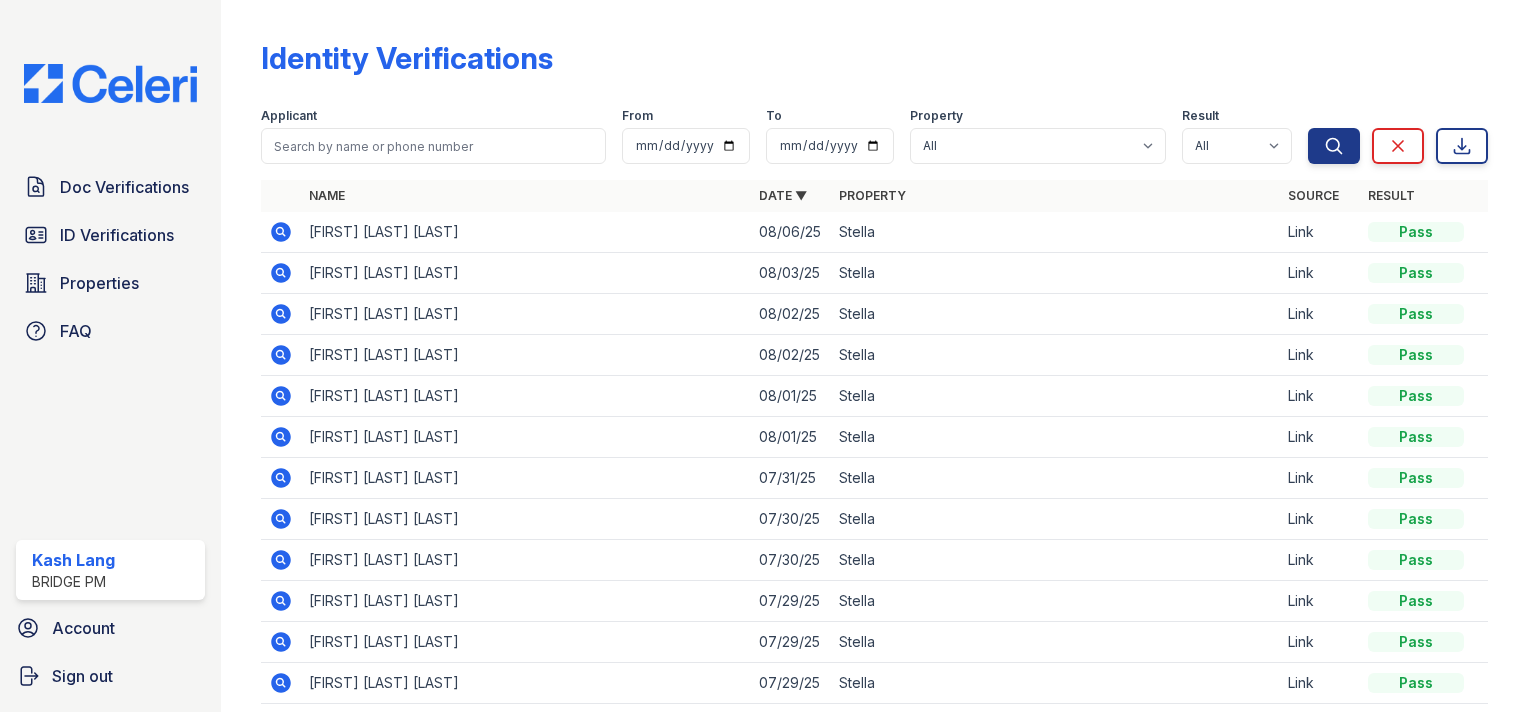 scroll, scrollTop: 101, scrollLeft: 0, axis: vertical 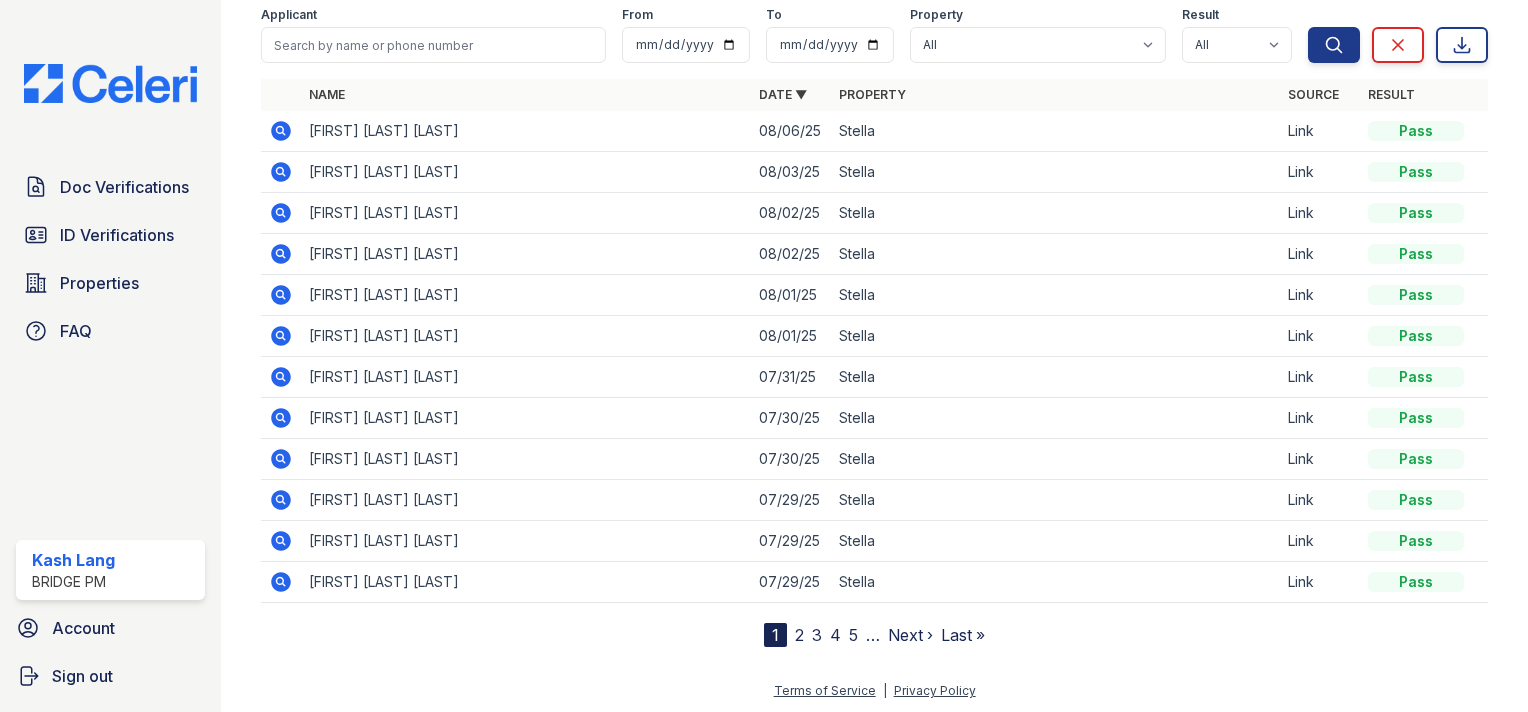 click on "4" at bounding box center (835, 635) 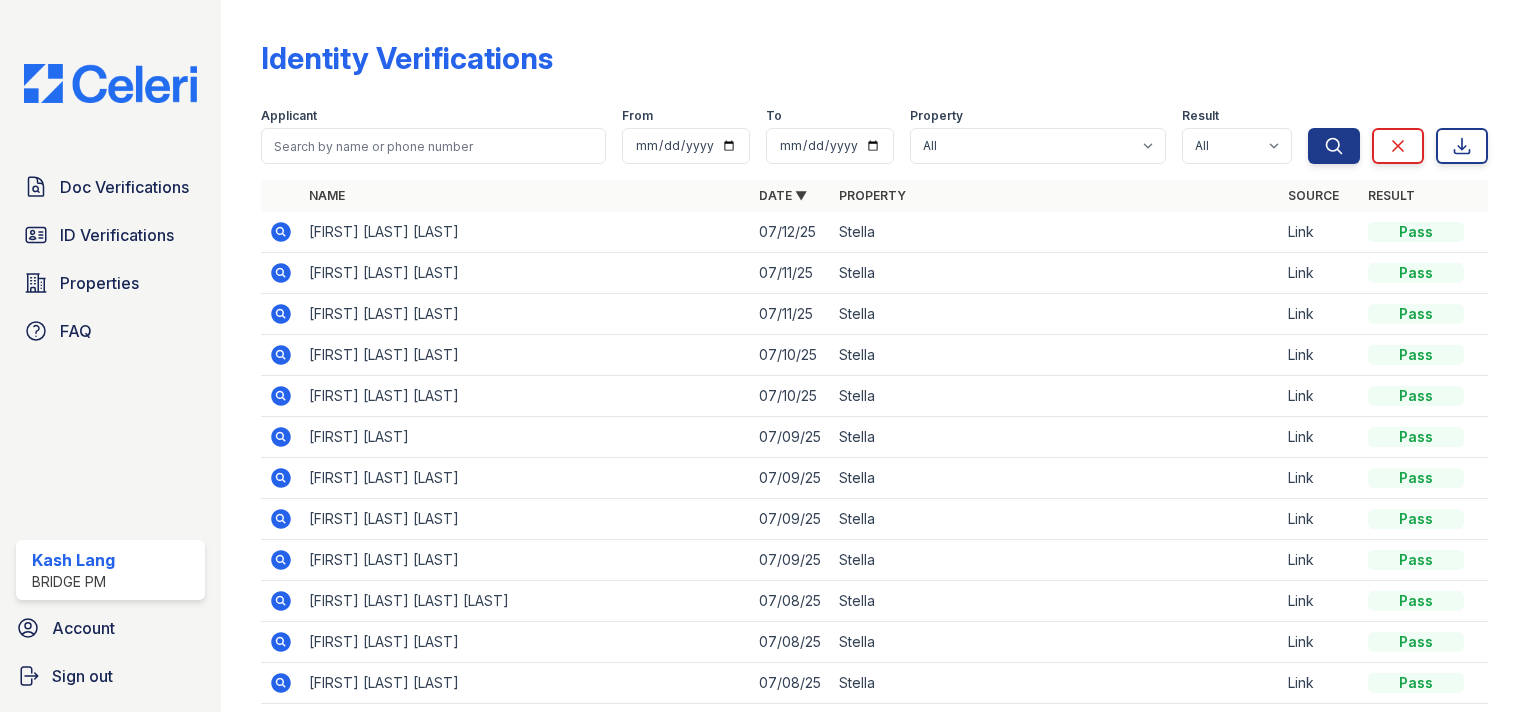 scroll, scrollTop: 101, scrollLeft: 0, axis: vertical 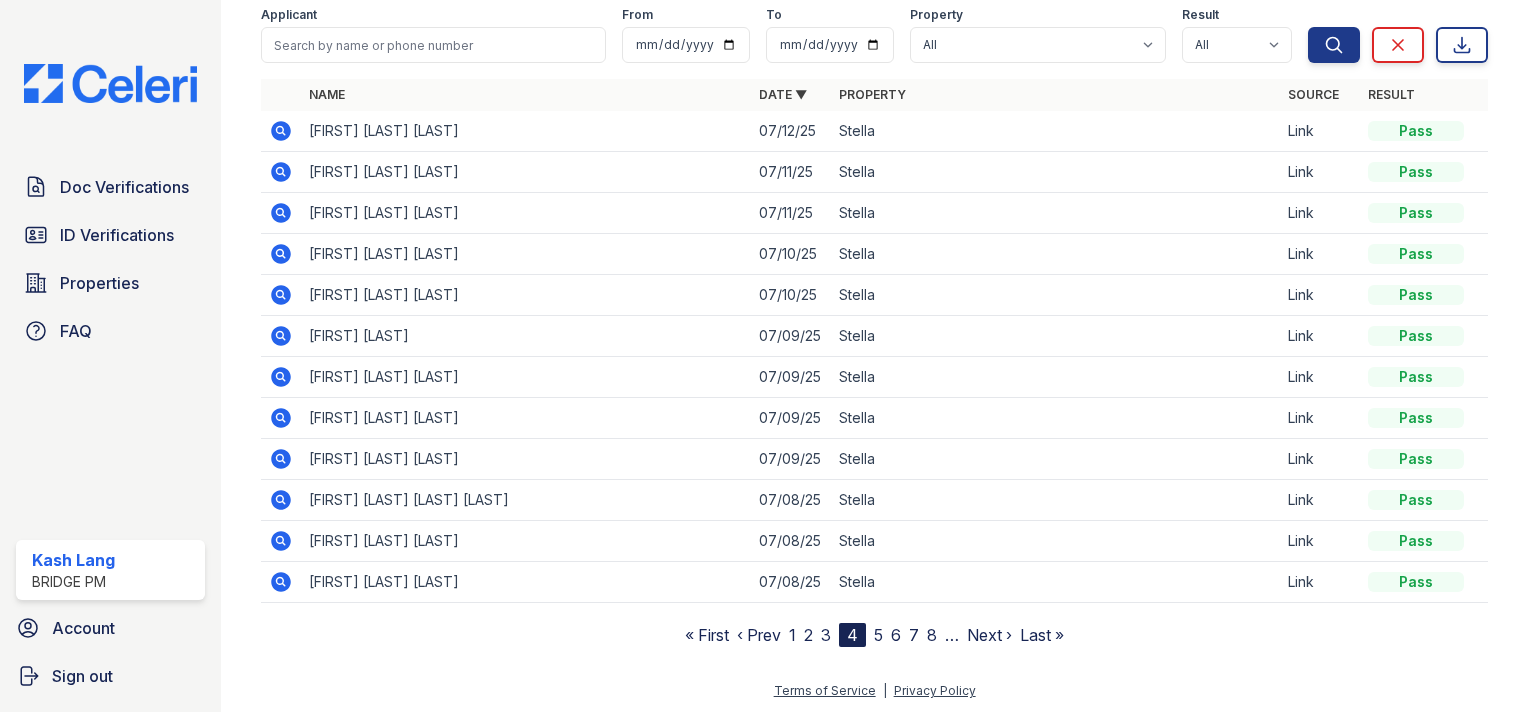 click on "« First
‹ Prev
1
2
3
4
5
6
7
8
…
Next ›
Last »" at bounding box center [874, 635] 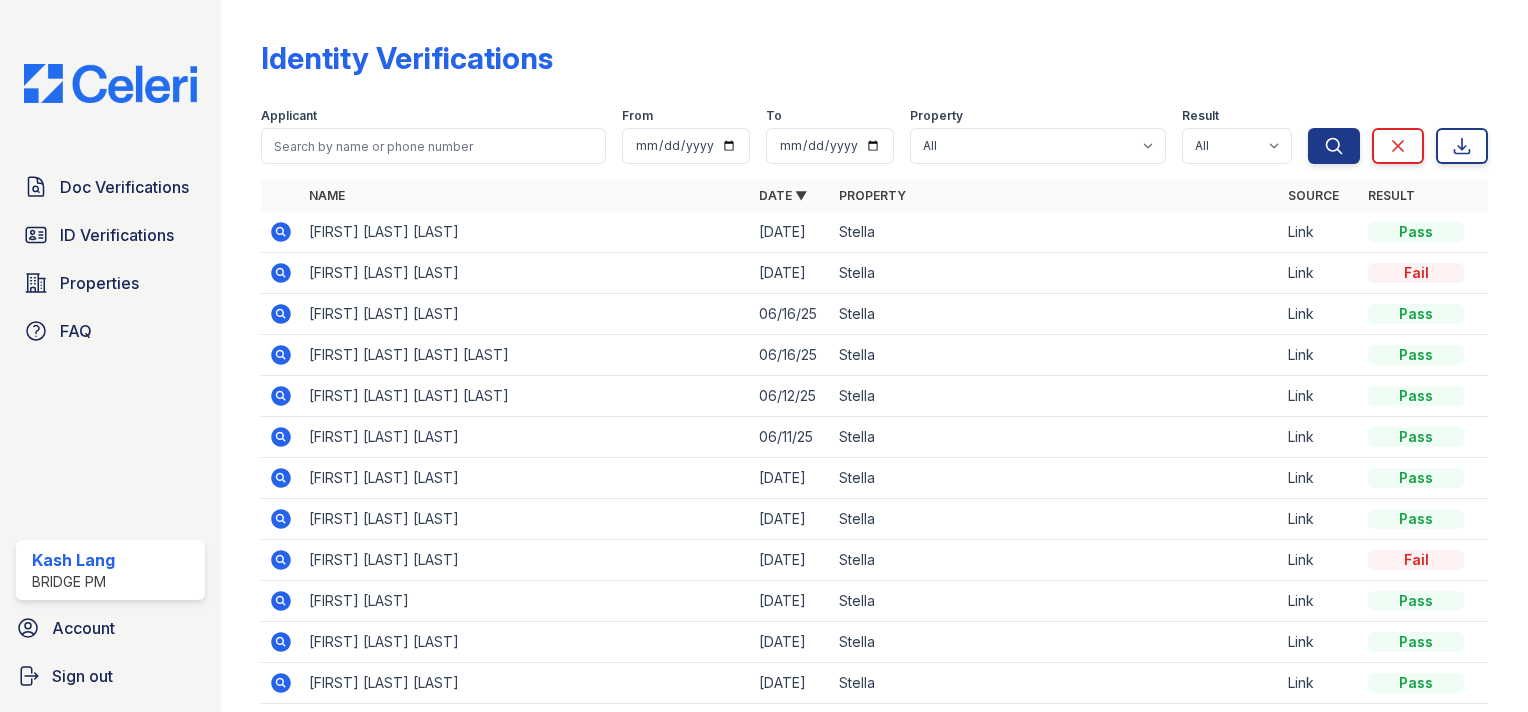 scroll, scrollTop: 101, scrollLeft: 0, axis: vertical 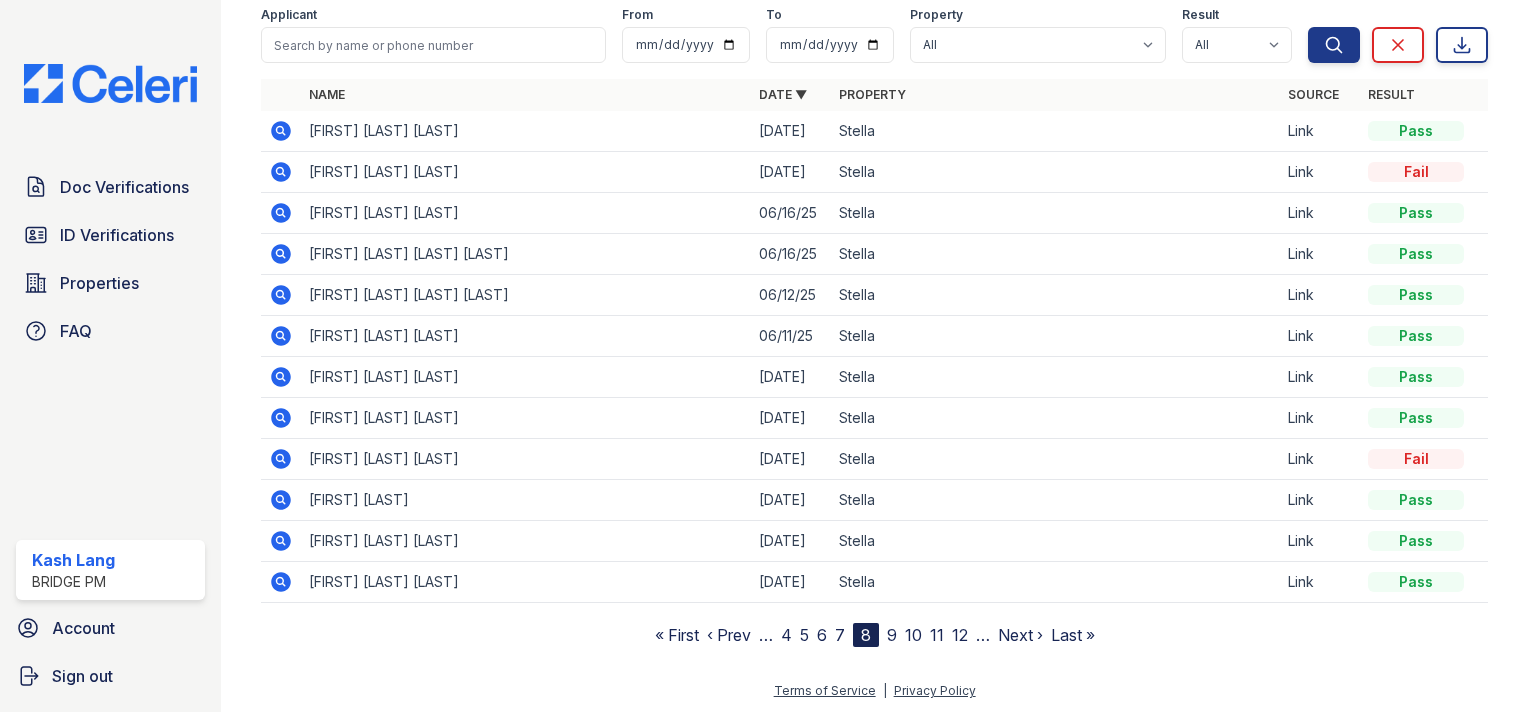 click on "9" at bounding box center [892, 635] 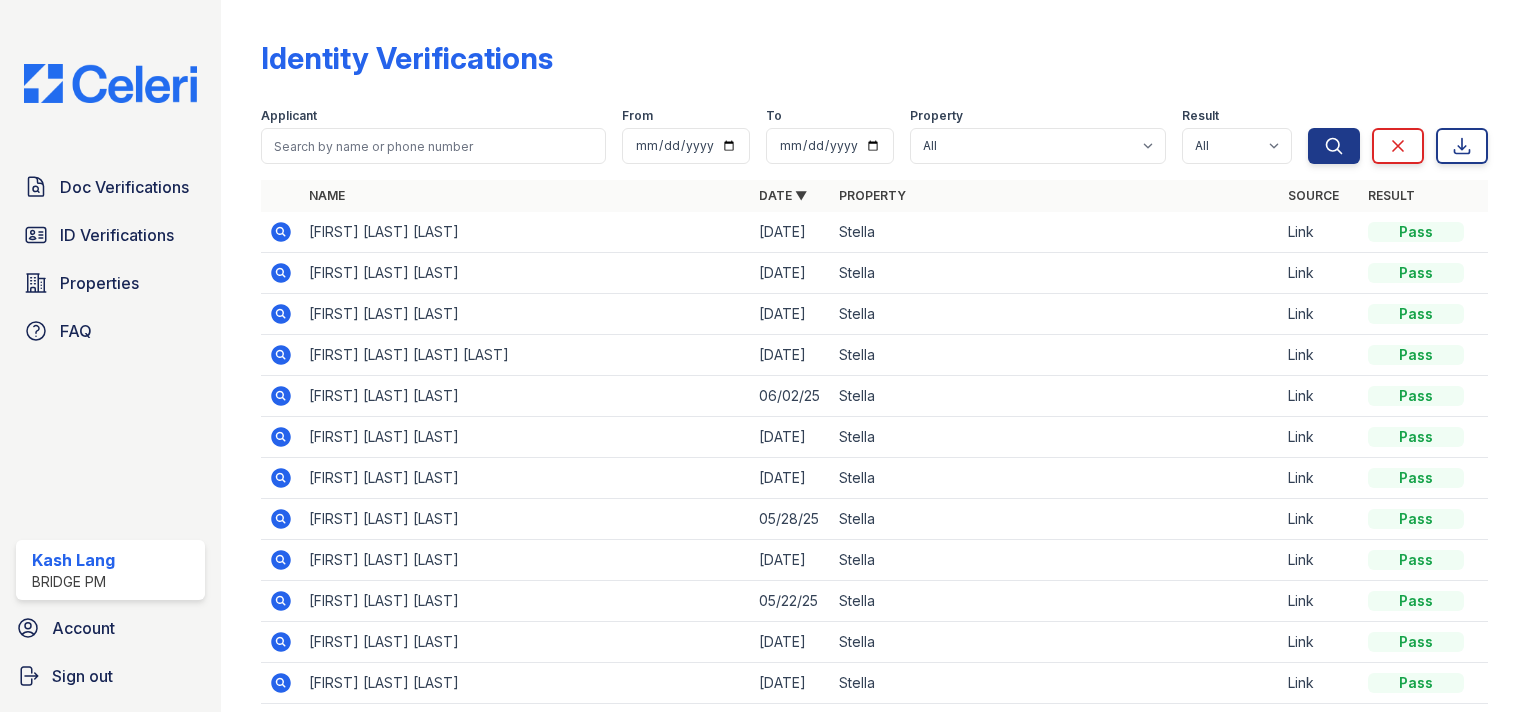 scroll, scrollTop: 101, scrollLeft: 0, axis: vertical 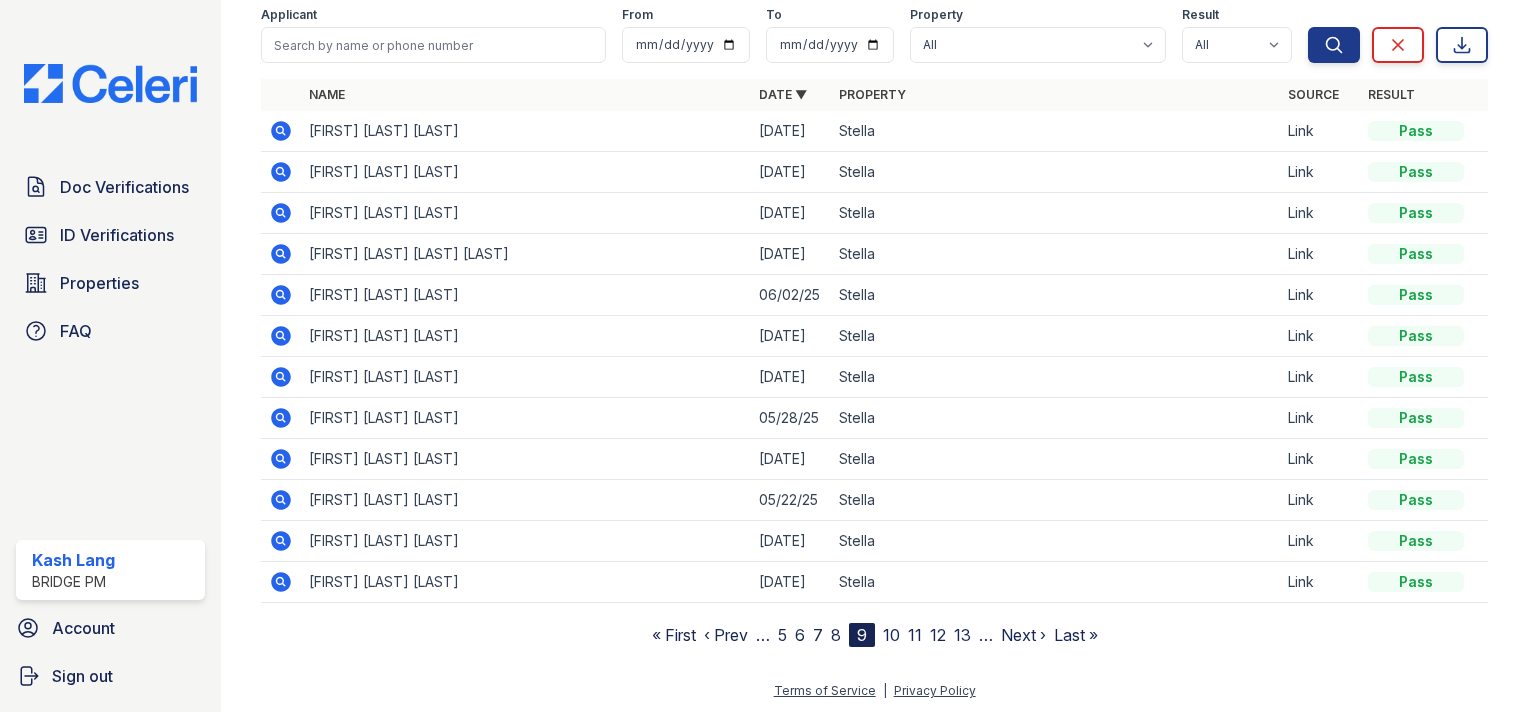 click on "10" at bounding box center (891, 635) 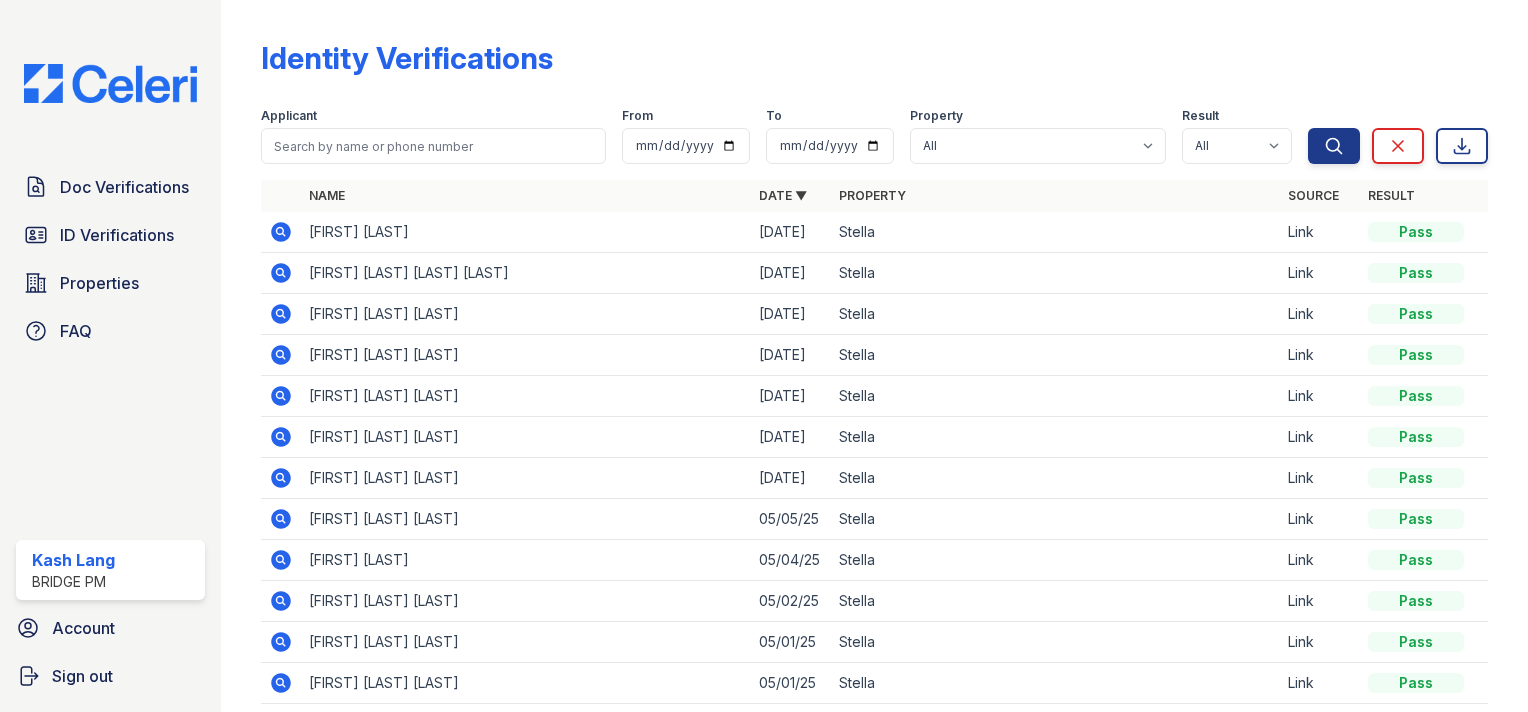 scroll, scrollTop: 101, scrollLeft: 0, axis: vertical 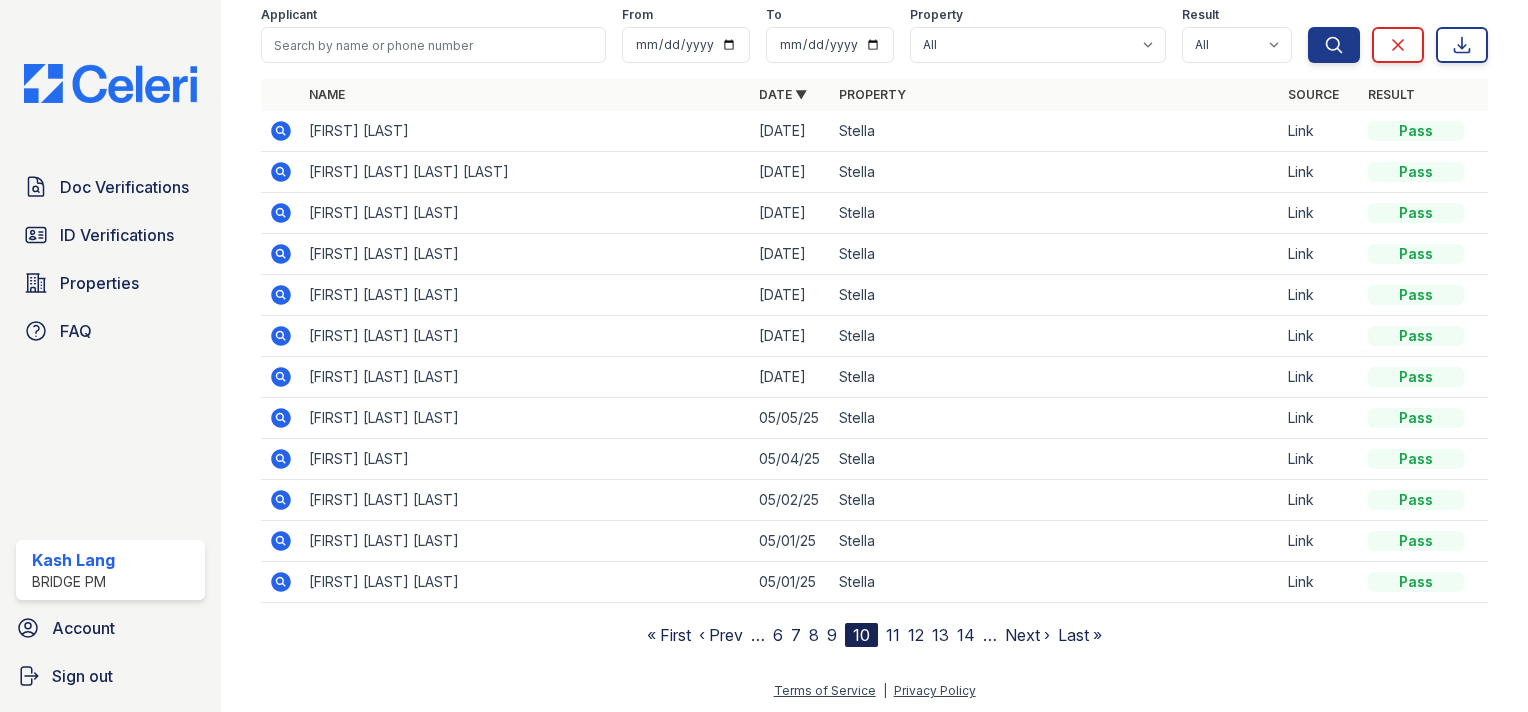 click on "11" at bounding box center (893, 635) 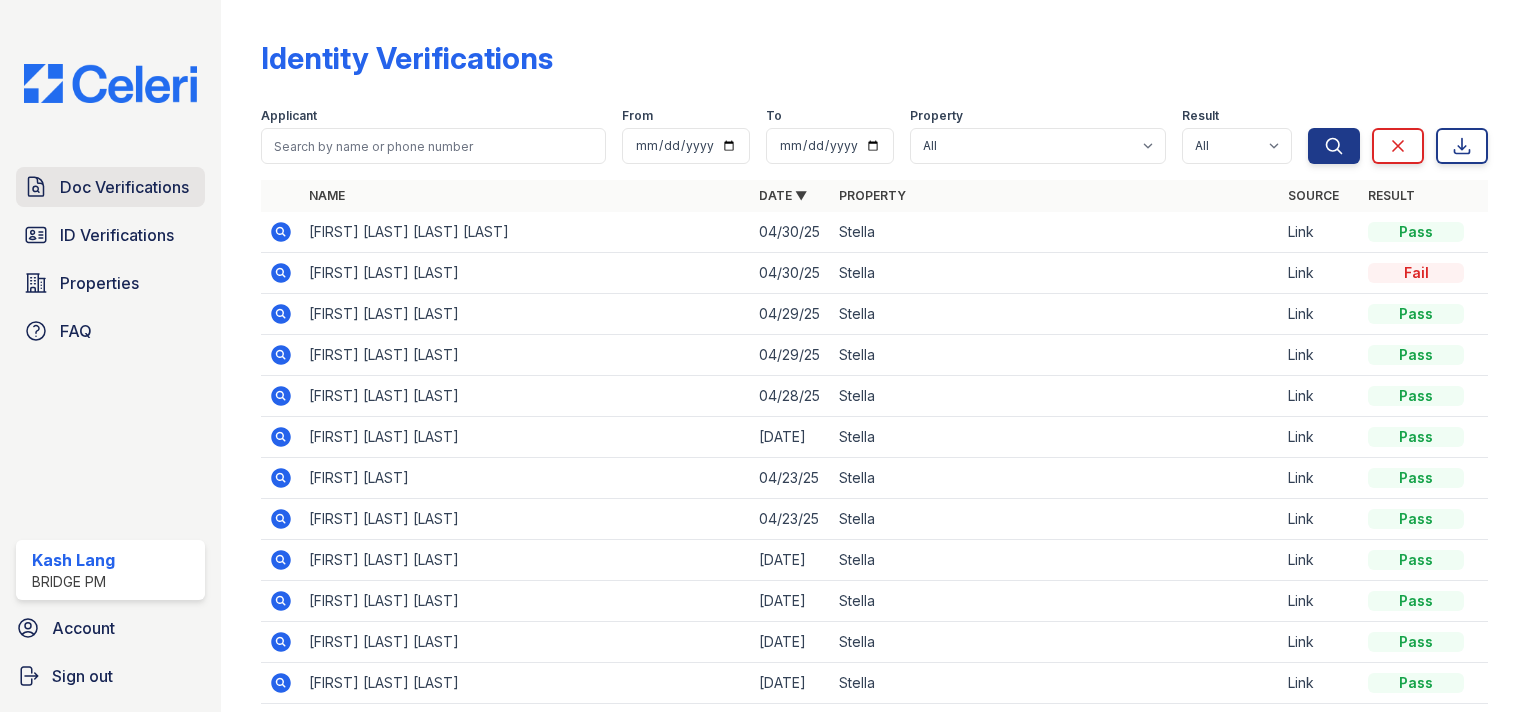 click on "Doc Verifications" at bounding box center (124, 187) 